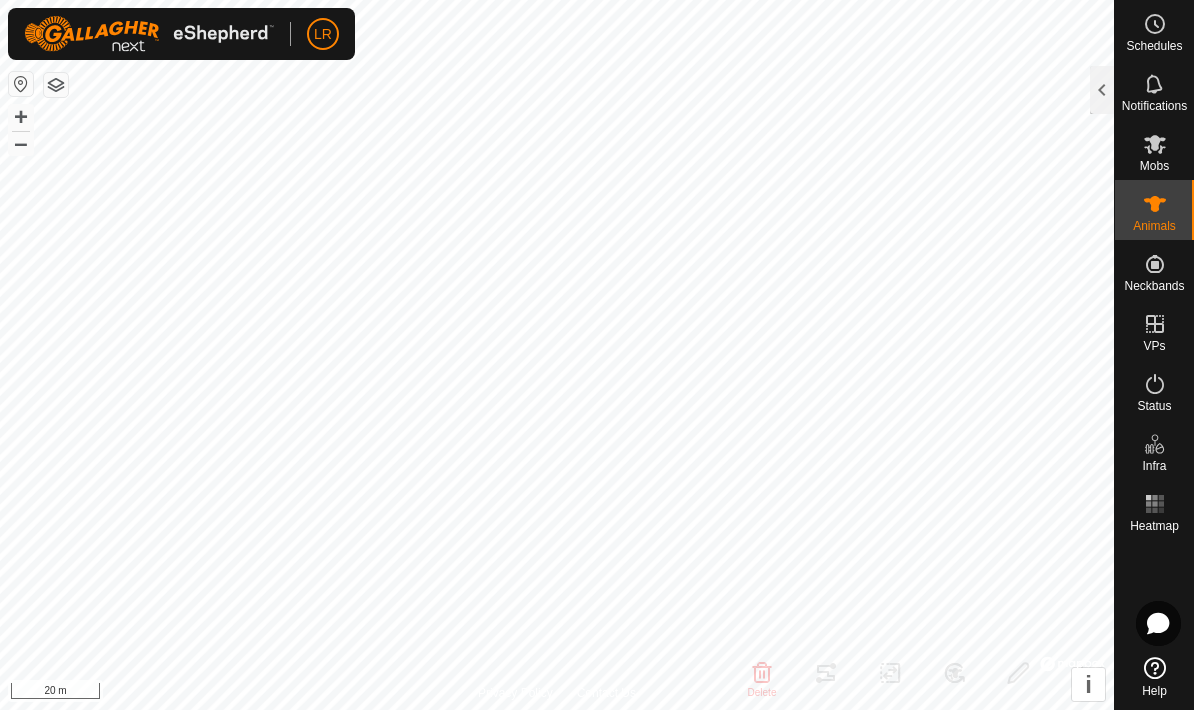scroll, scrollTop: 0, scrollLeft: 0, axis: both 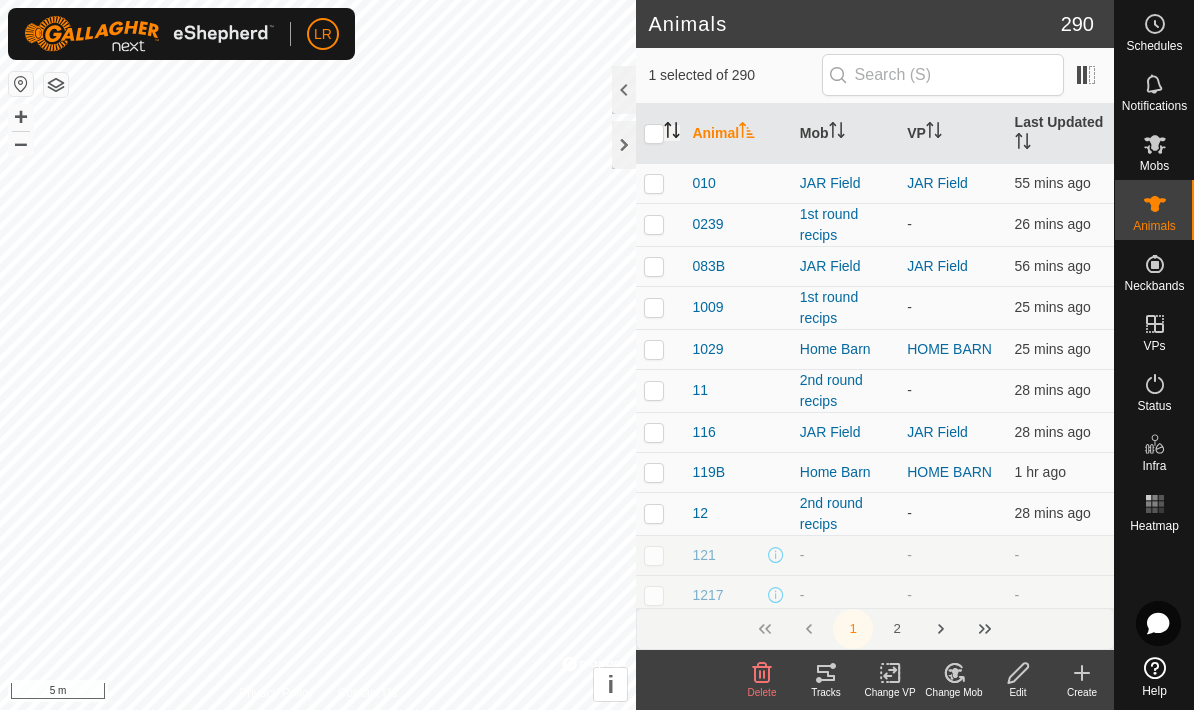 click 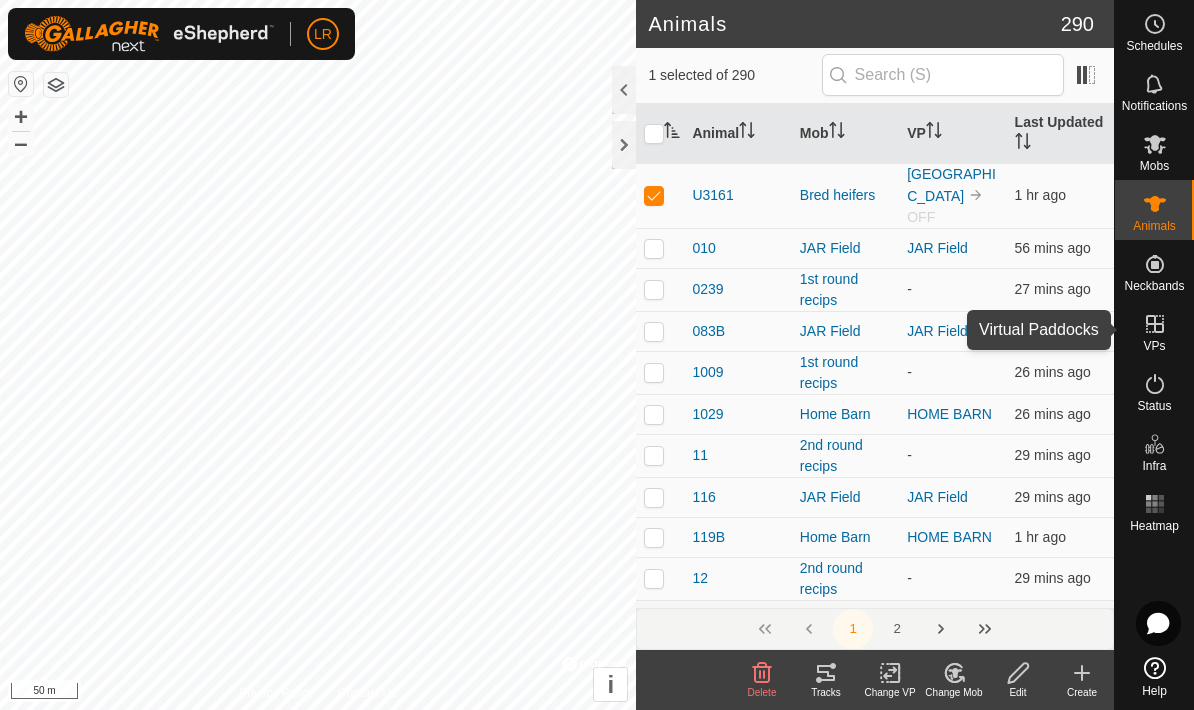 click on "VPs" at bounding box center (1154, 346) 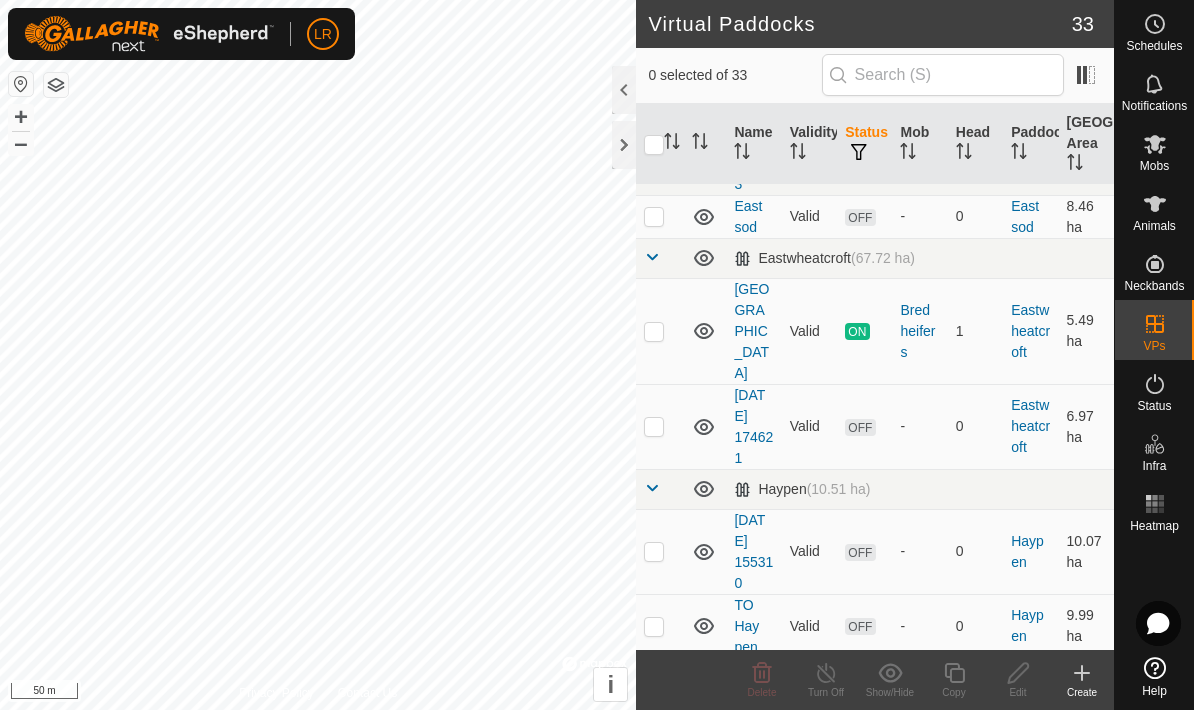 scroll, scrollTop: 412, scrollLeft: 0, axis: vertical 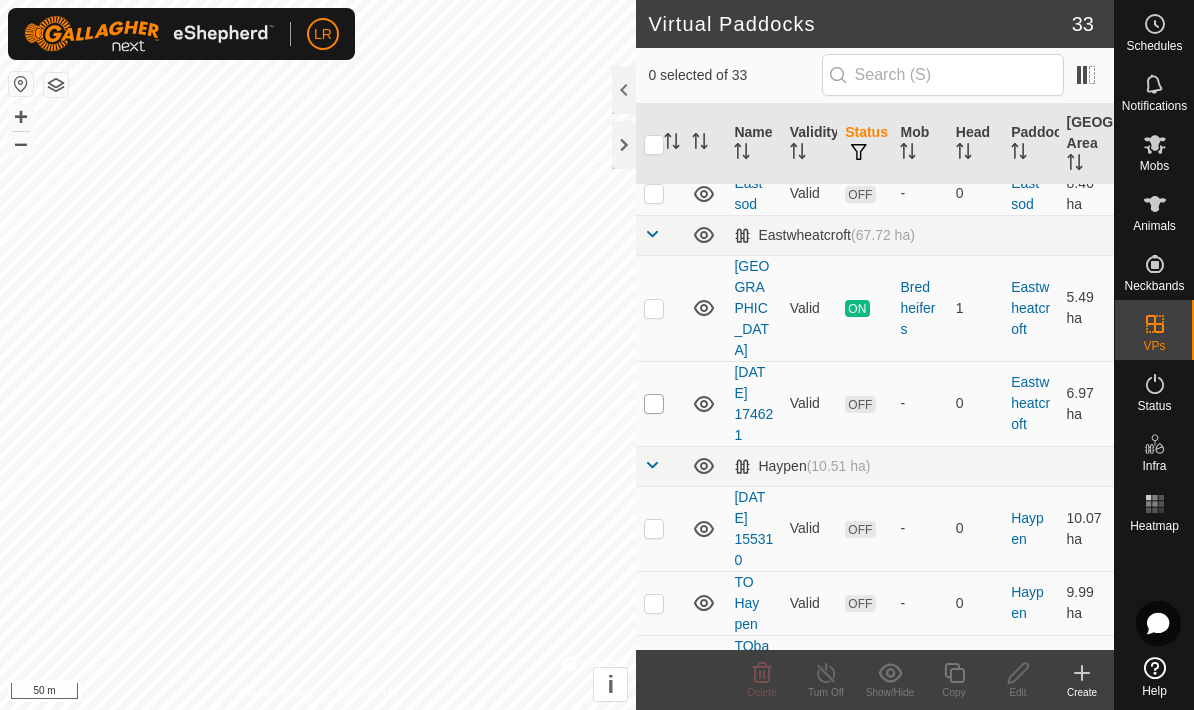 click at bounding box center (654, 404) 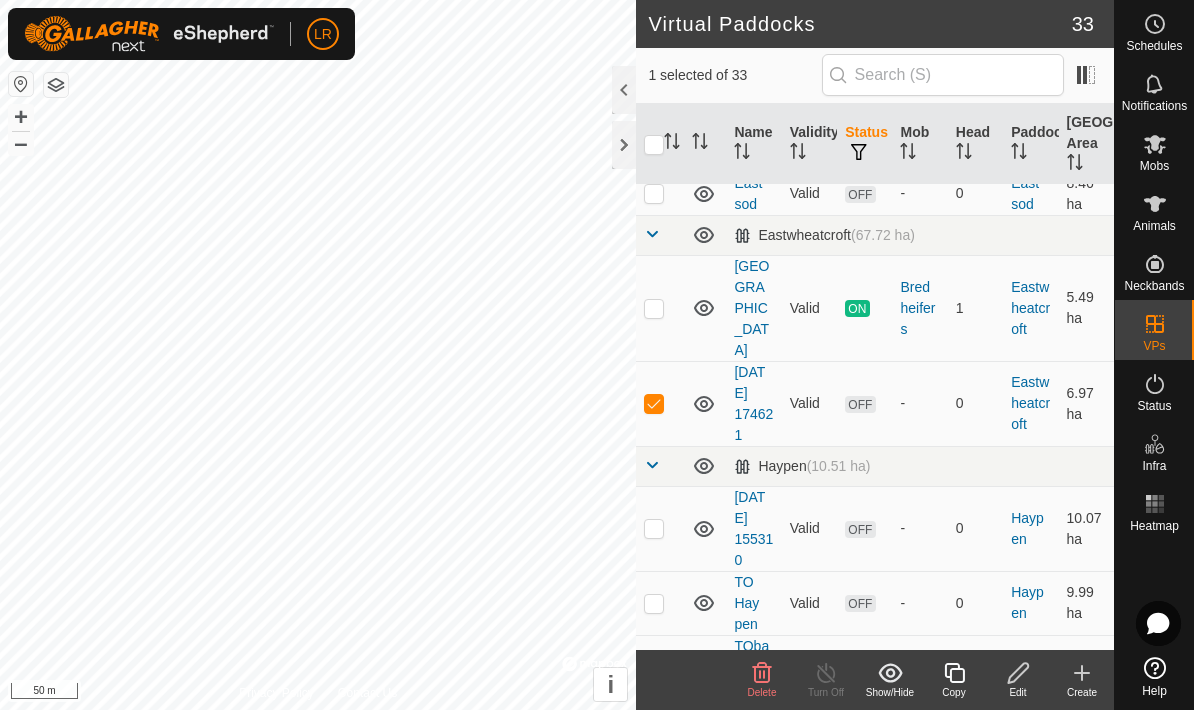 click 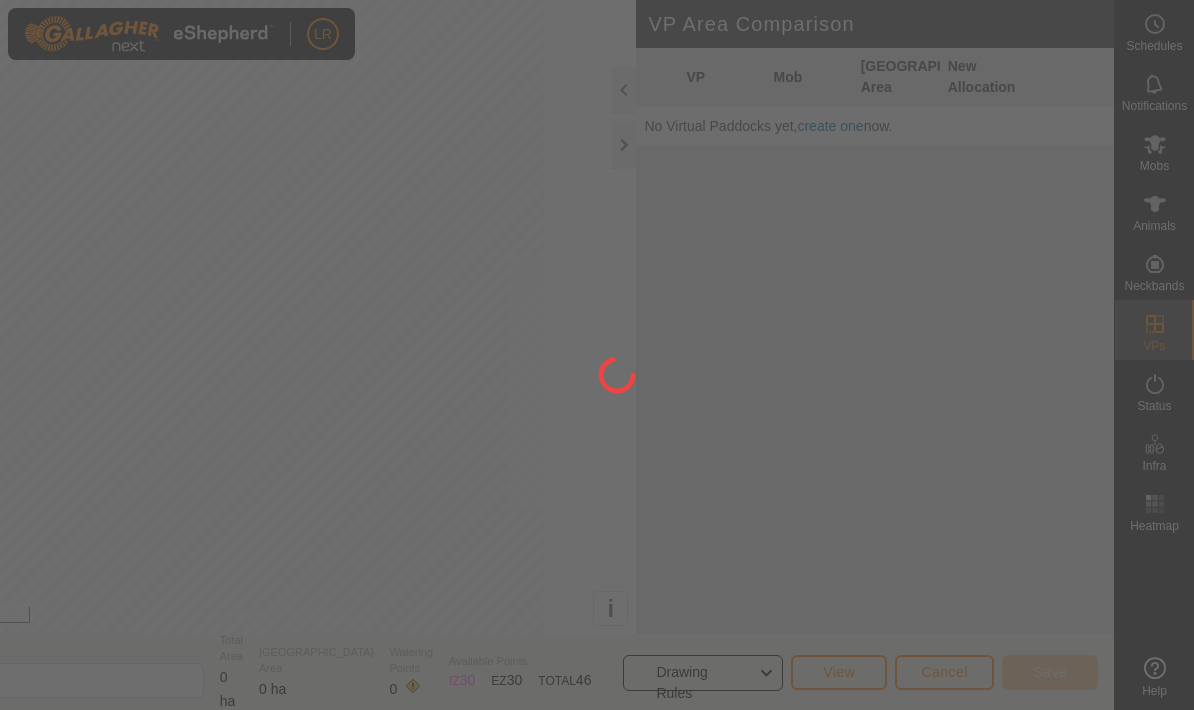 scroll, scrollTop: 0, scrollLeft: 0, axis: both 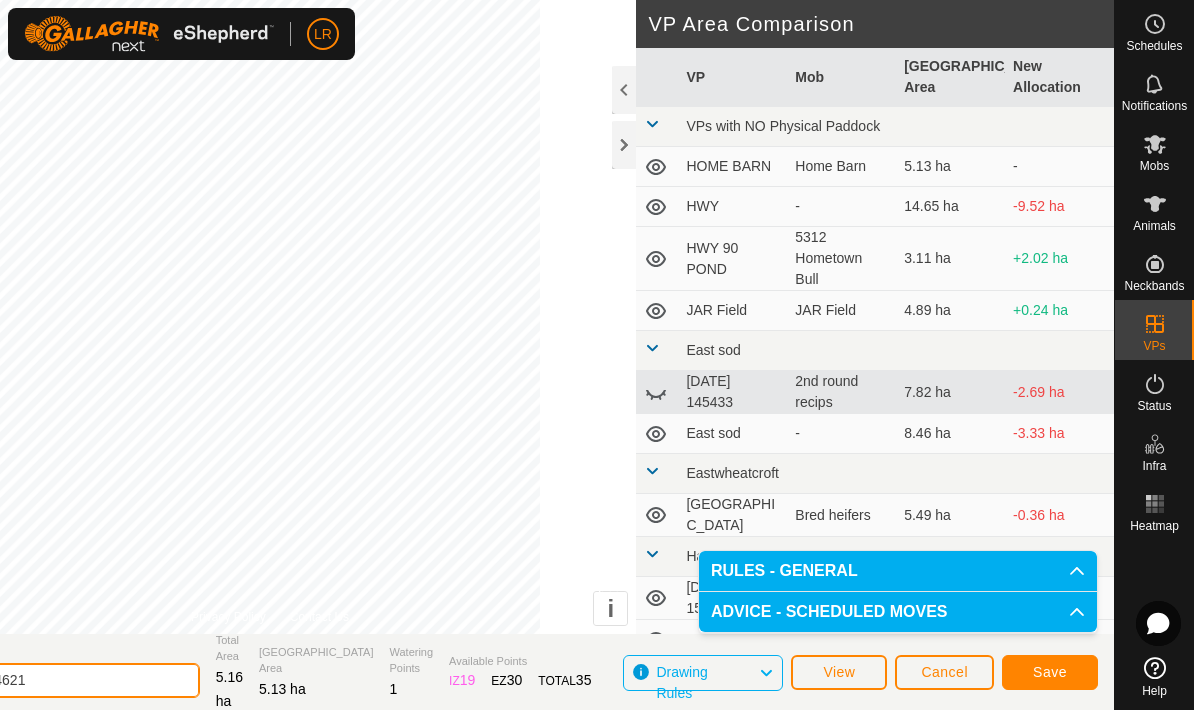 click on "[DATE] 174621" 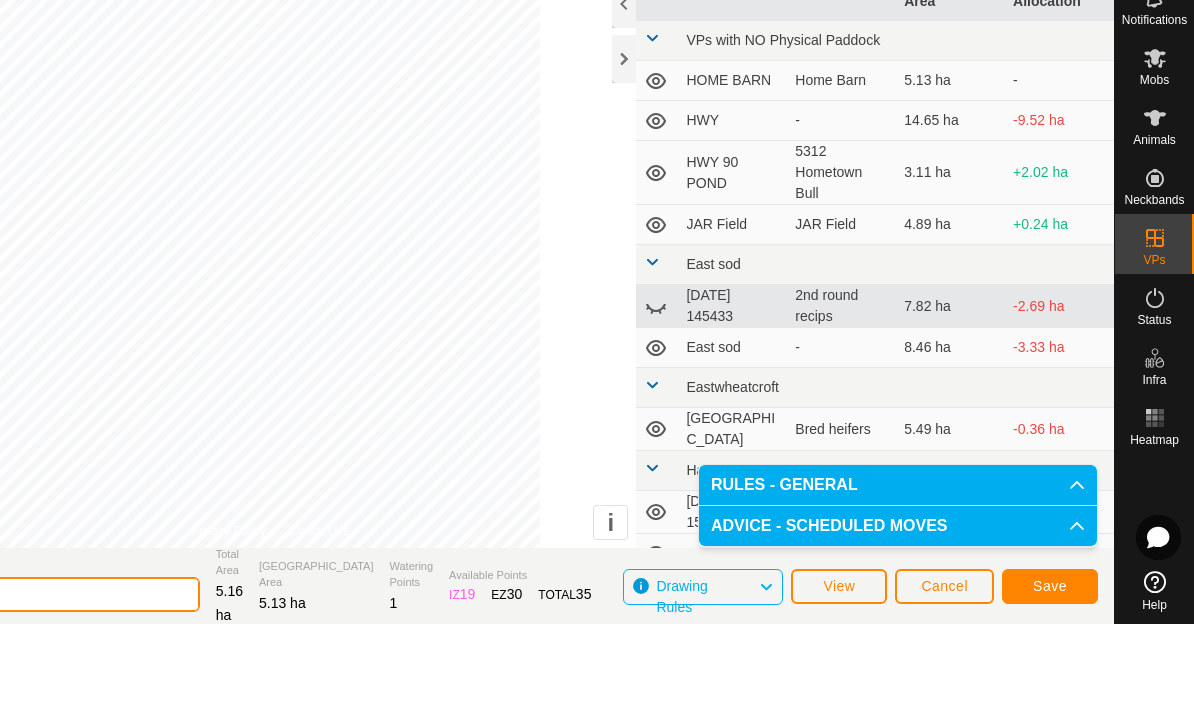 type on "2" 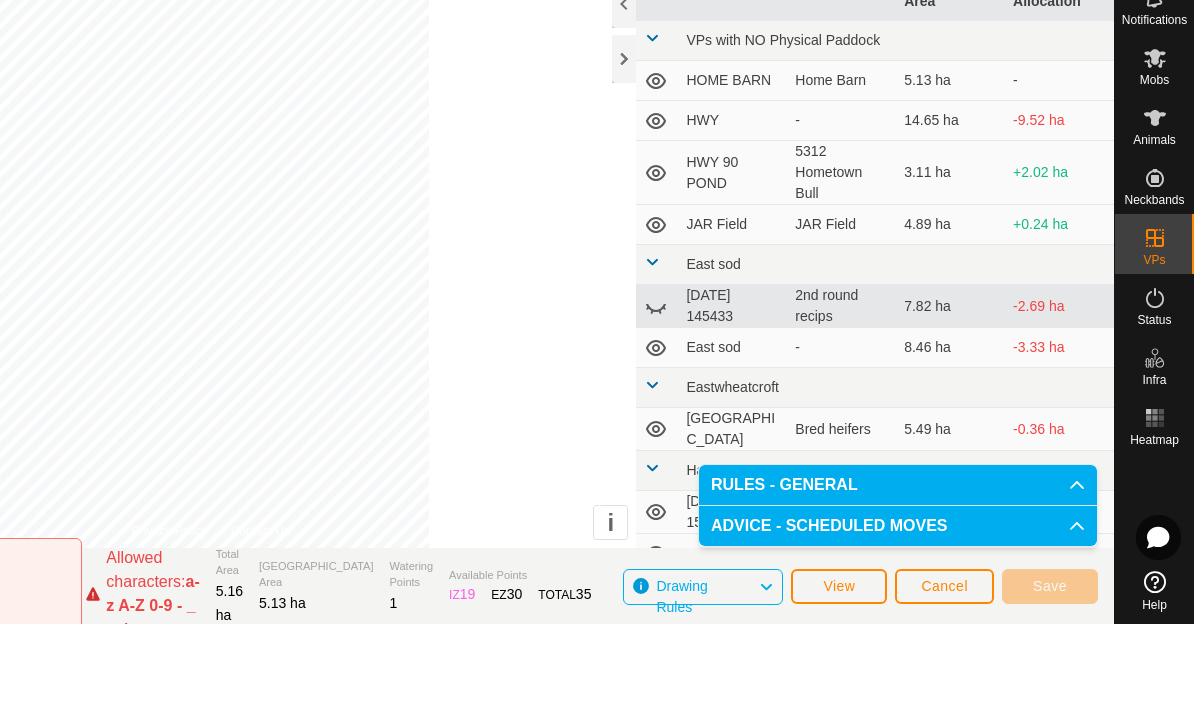 click on "Virtual Paddock Northeast’s wheat croft Allowed characters:  a-z A-Z 0-9 - _ . , ' : Total Area 5.16 ha Grazing Area 5.13 ha Watering Points 1 Available Points  IZ   19  EZ  30  TOTAL   35 Drawing Rules View Cancel Save" 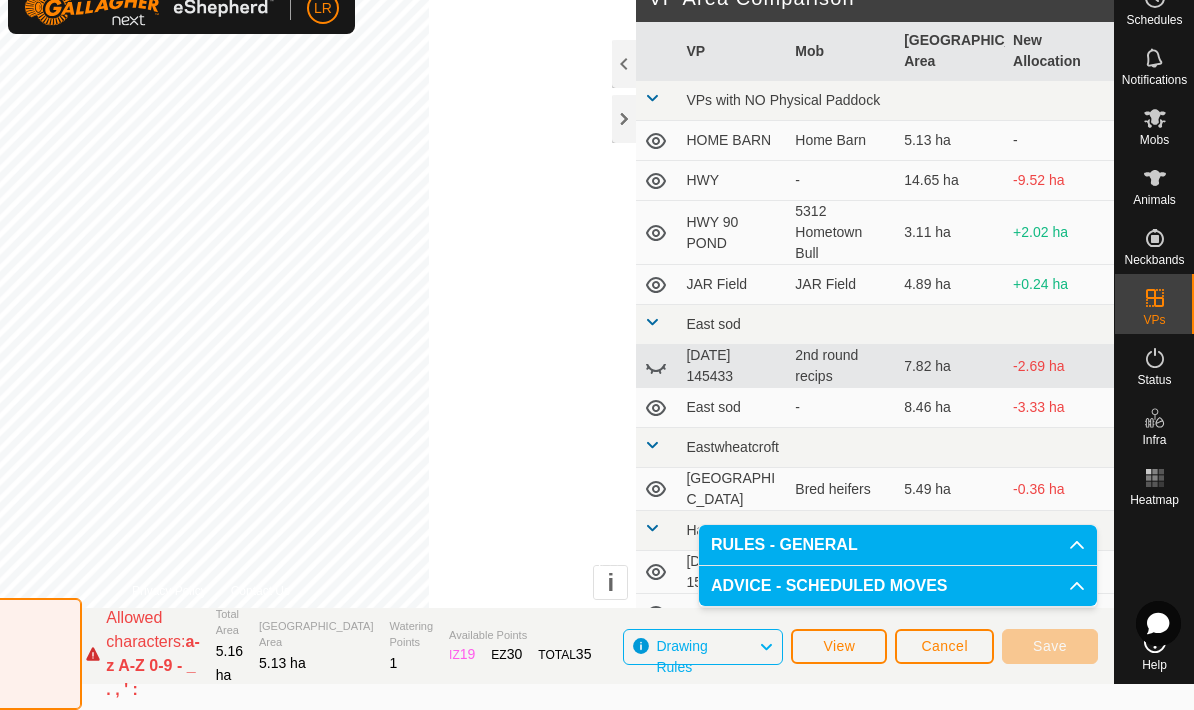 click on "Northeast’s wheat croft" 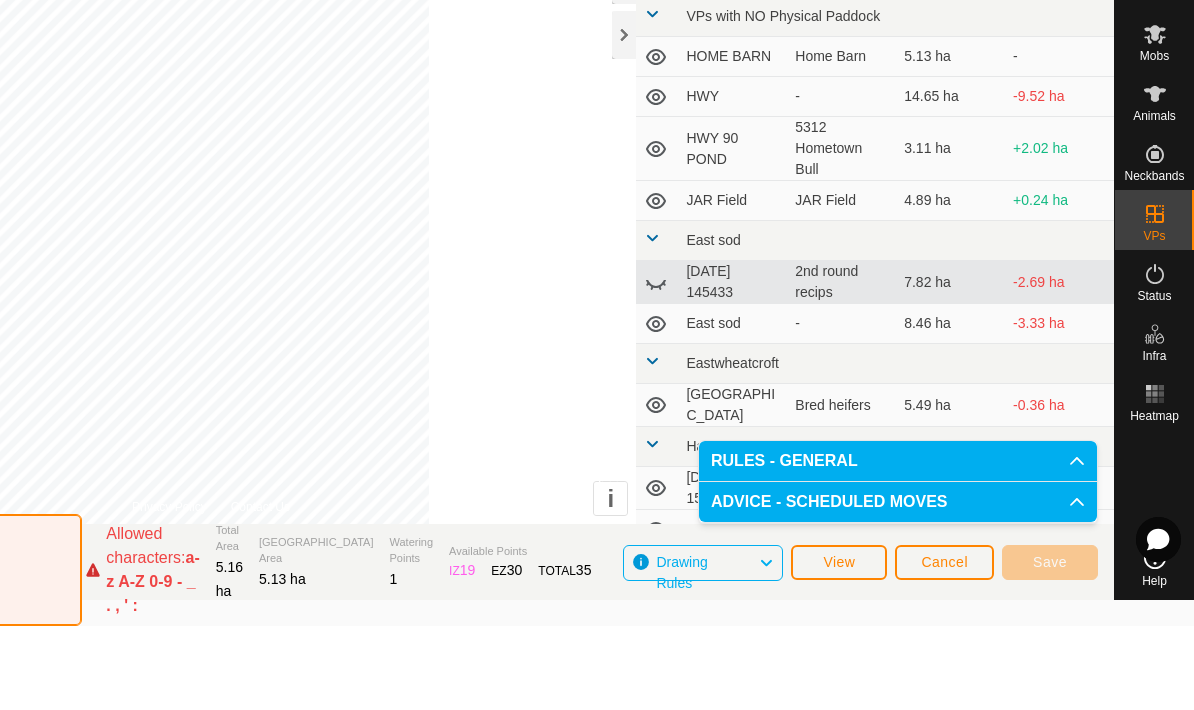 scroll, scrollTop: 2, scrollLeft: 0, axis: vertical 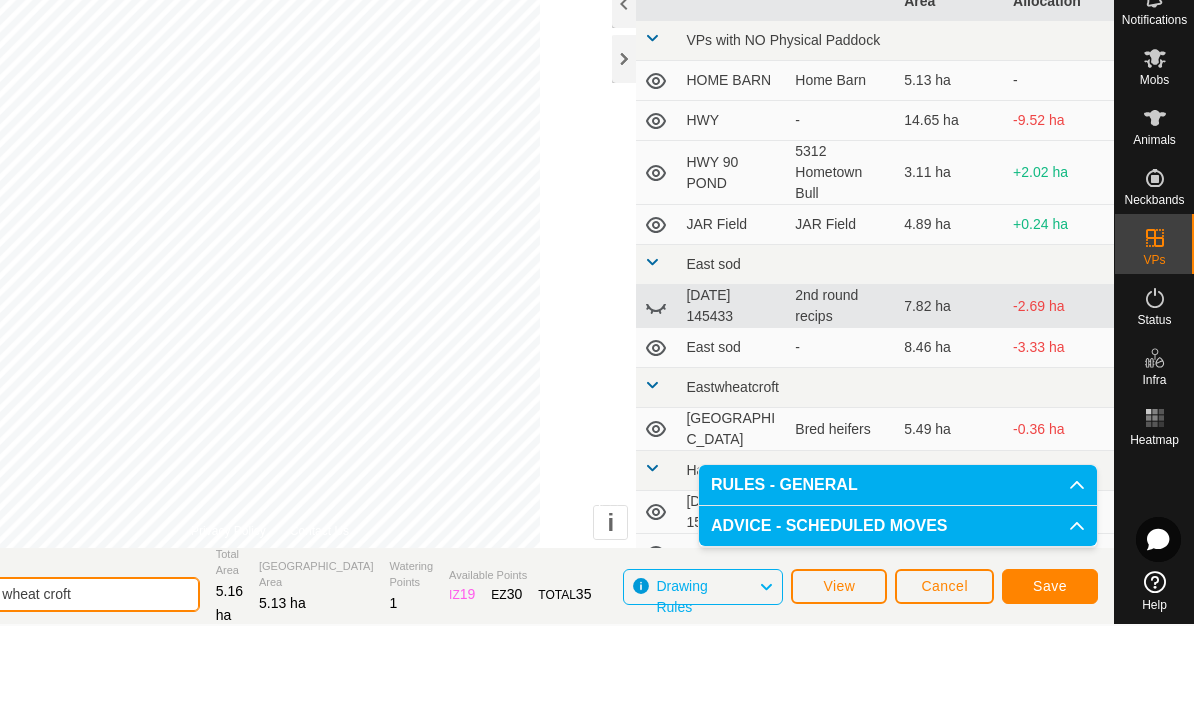 type on "Northeasts wheat croft" 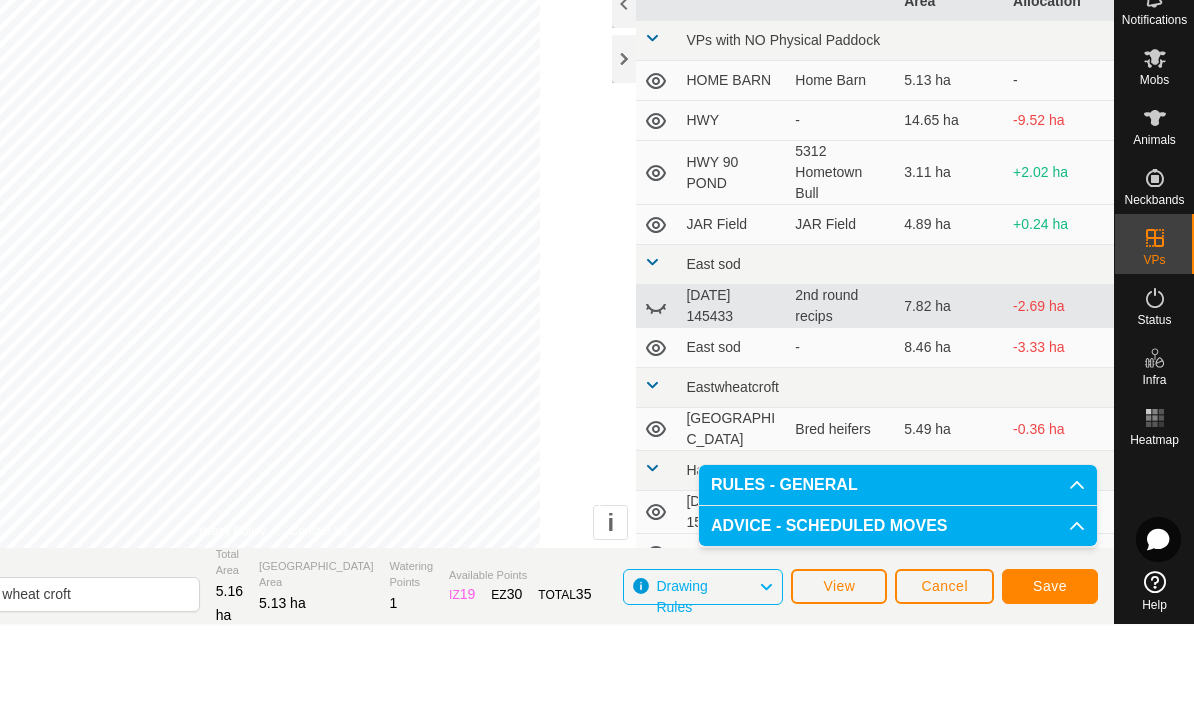 click on "[GEOGRAPHIC_DATA] Area" 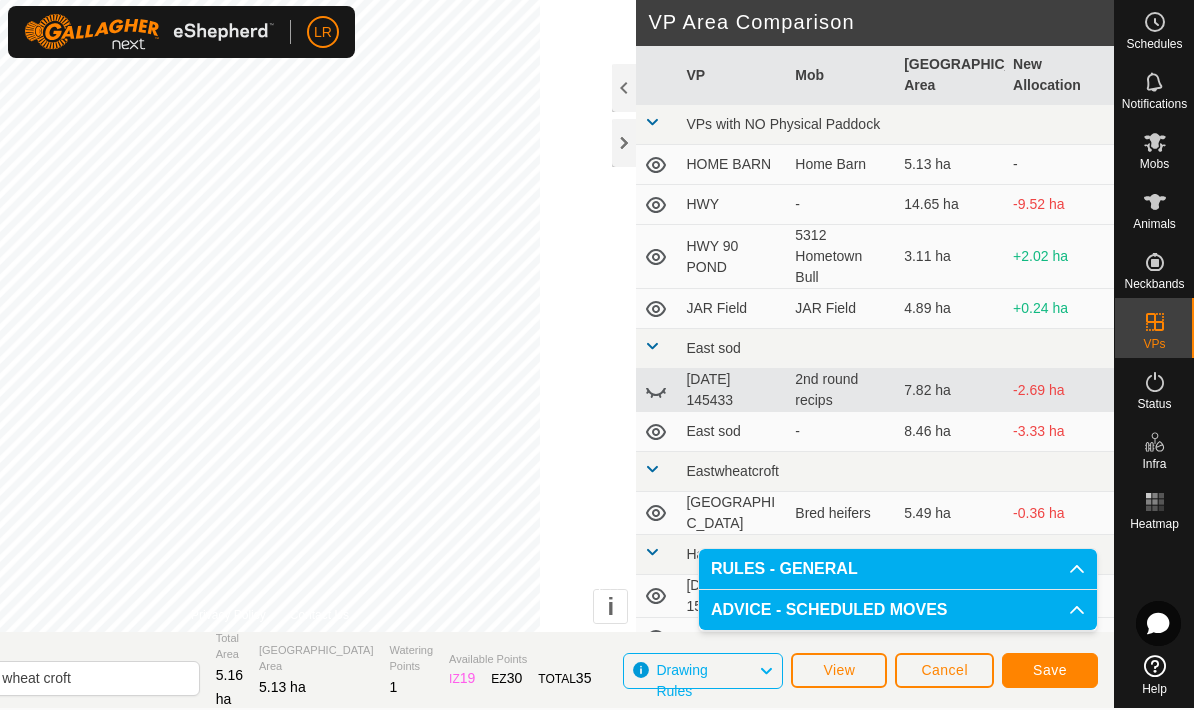 click on "Save" 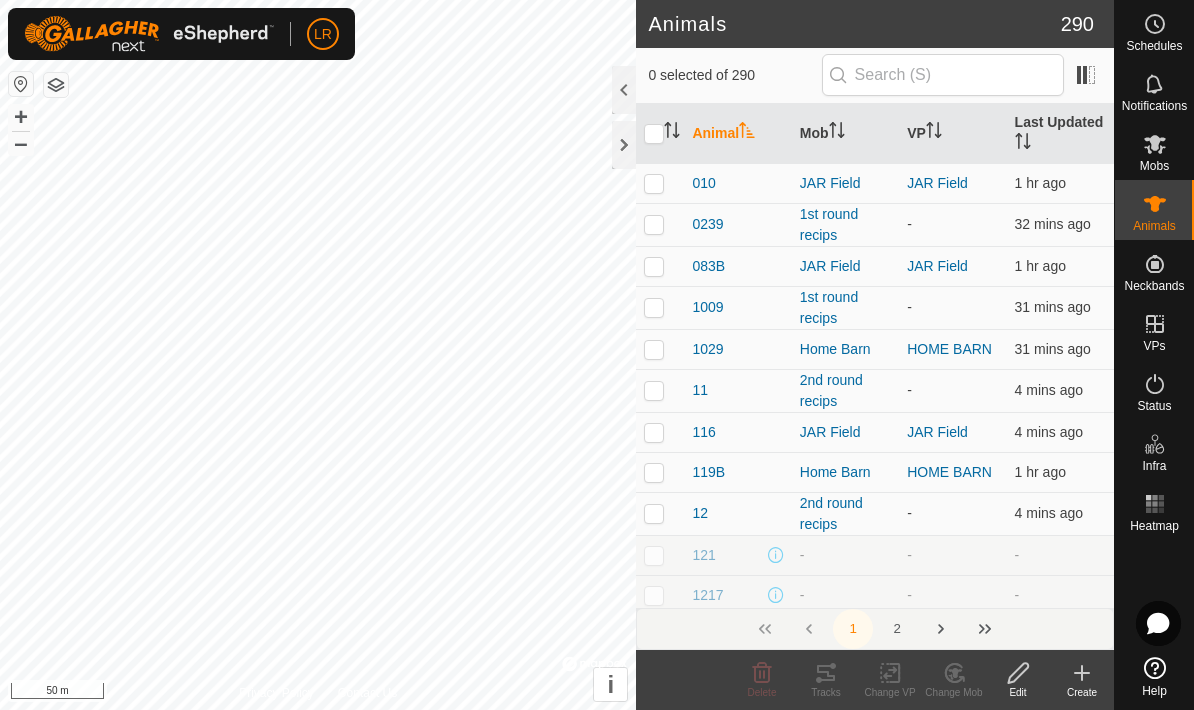 scroll, scrollTop: 0, scrollLeft: 0, axis: both 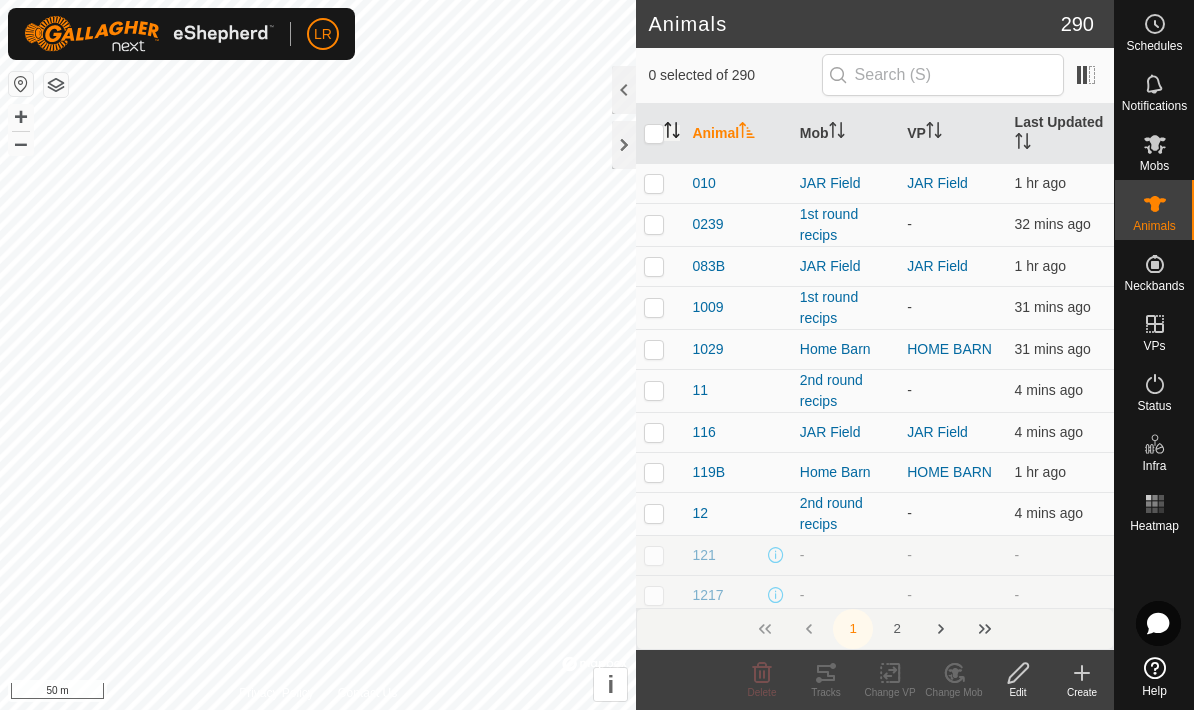 click 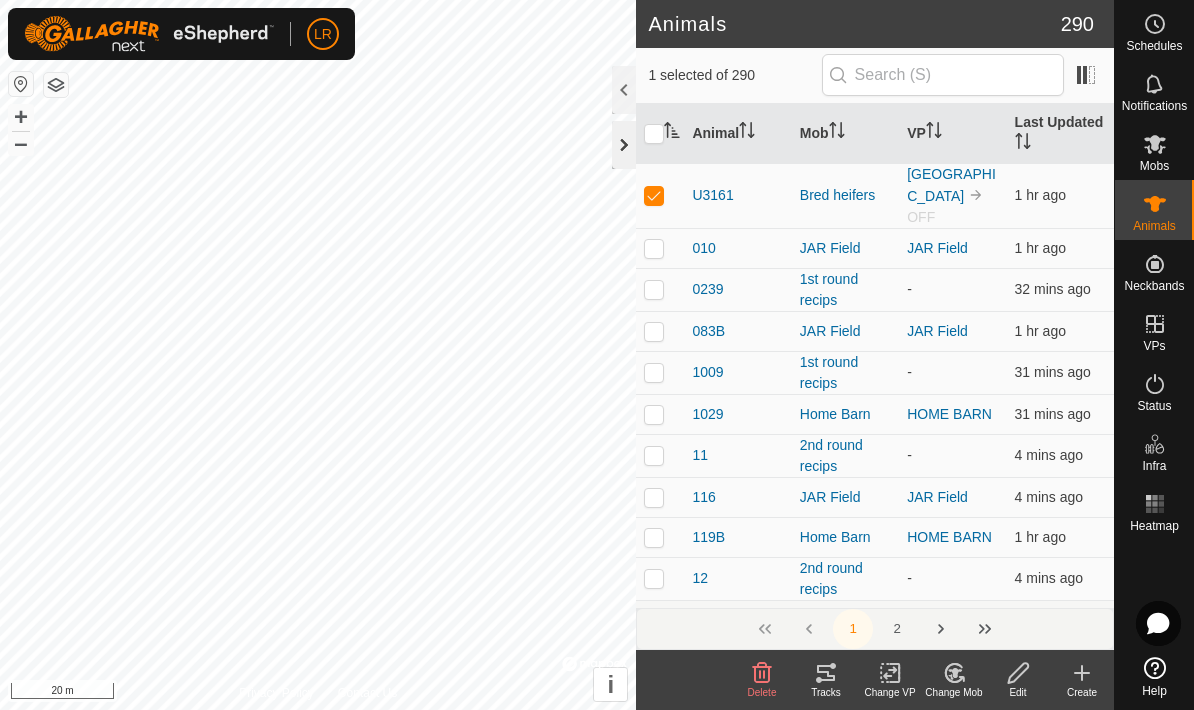 click 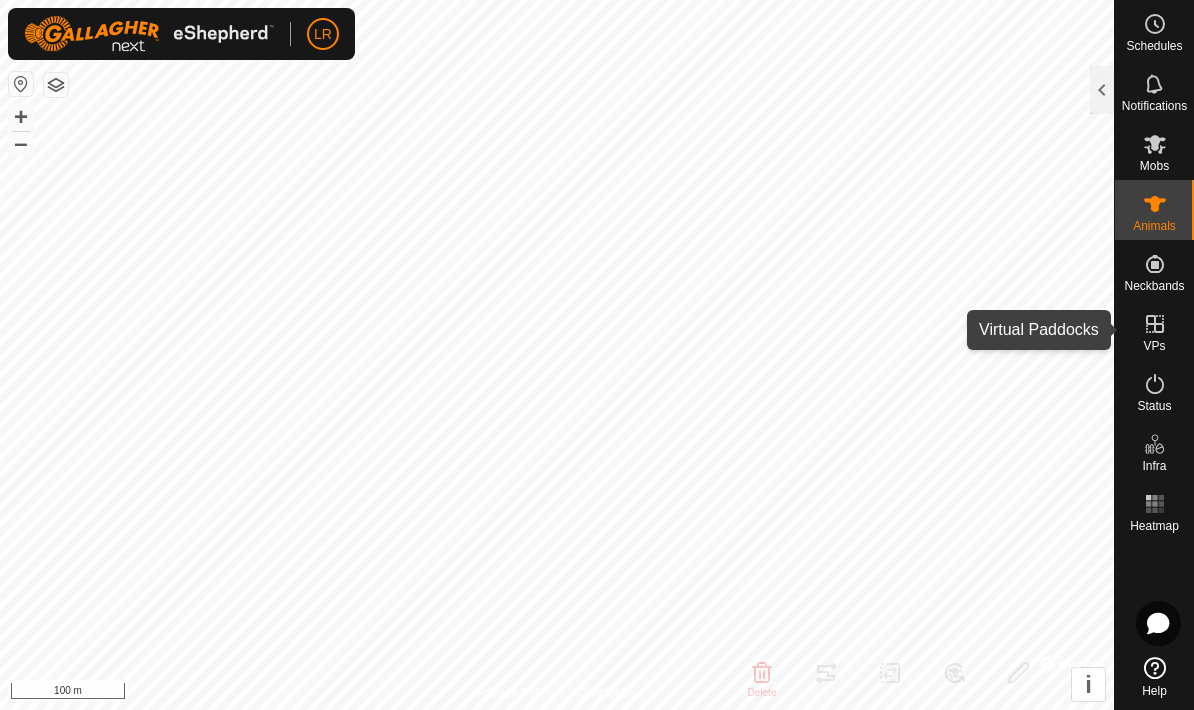 click at bounding box center [1155, 324] 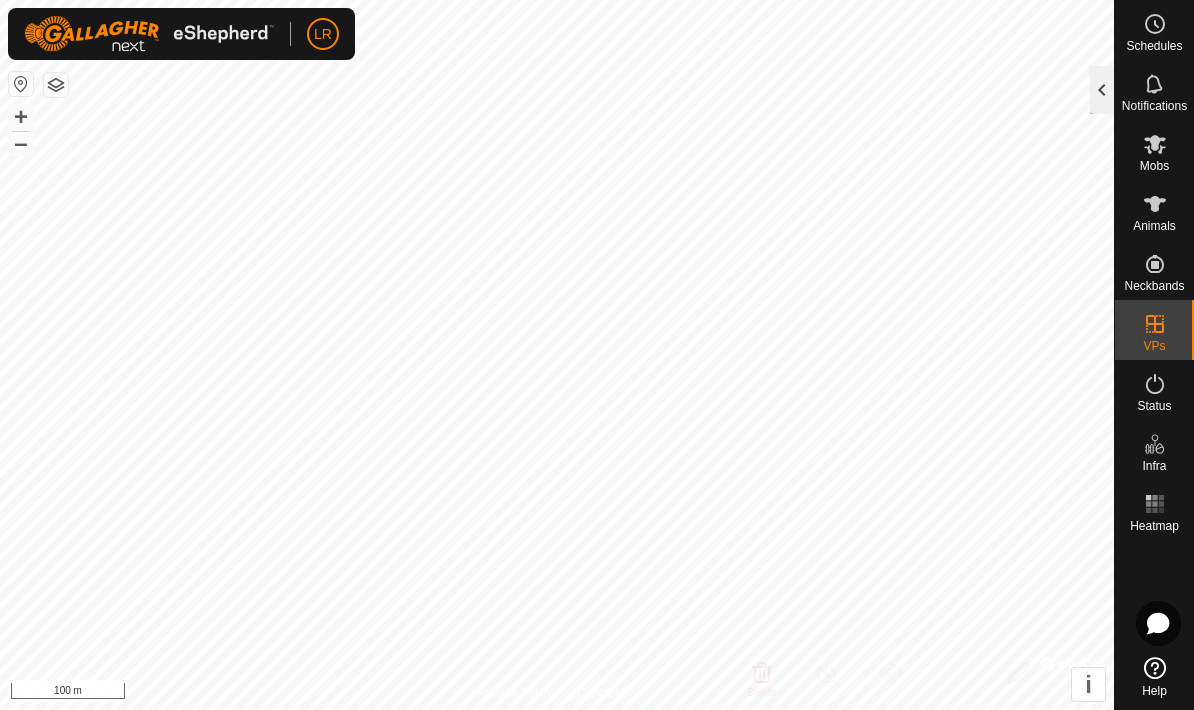 click 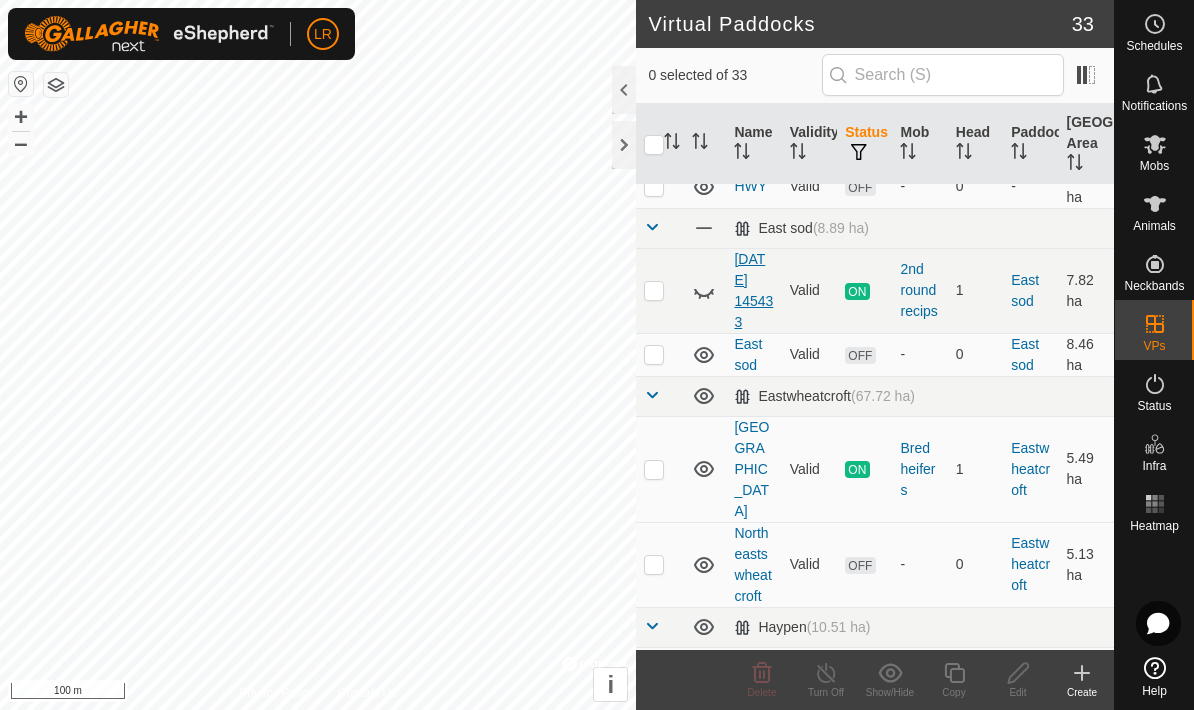 scroll, scrollTop: 264, scrollLeft: 0, axis: vertical 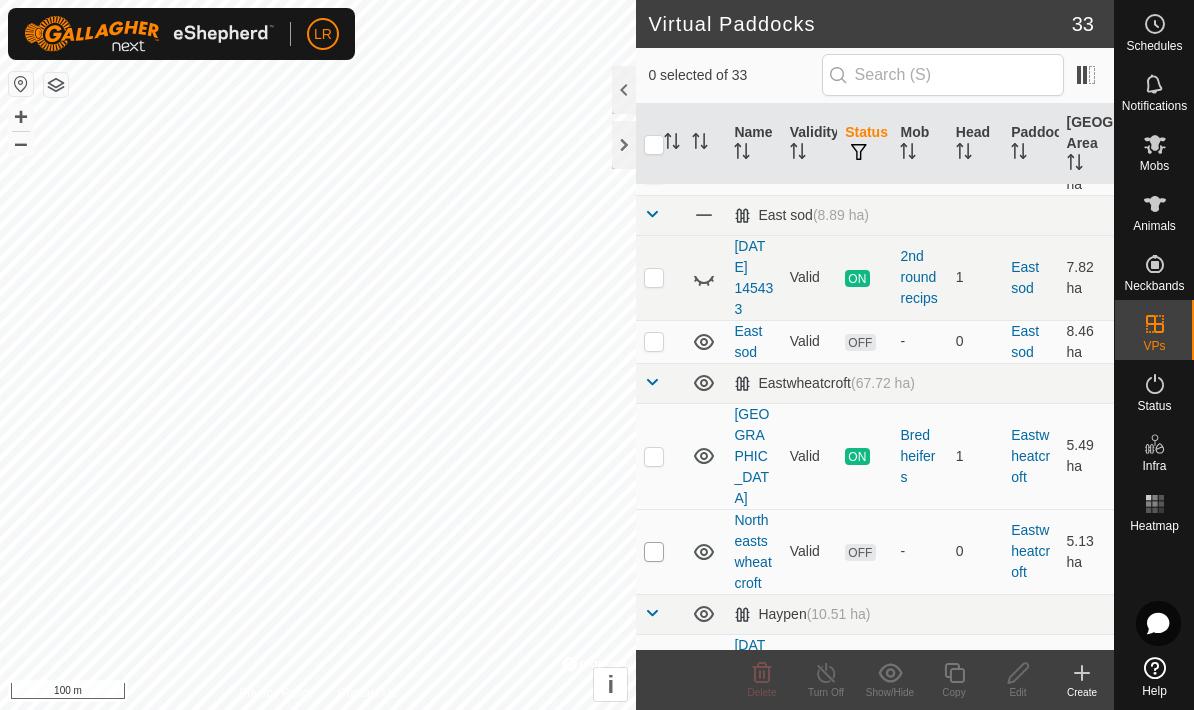 click at bounding box center (654, 552) 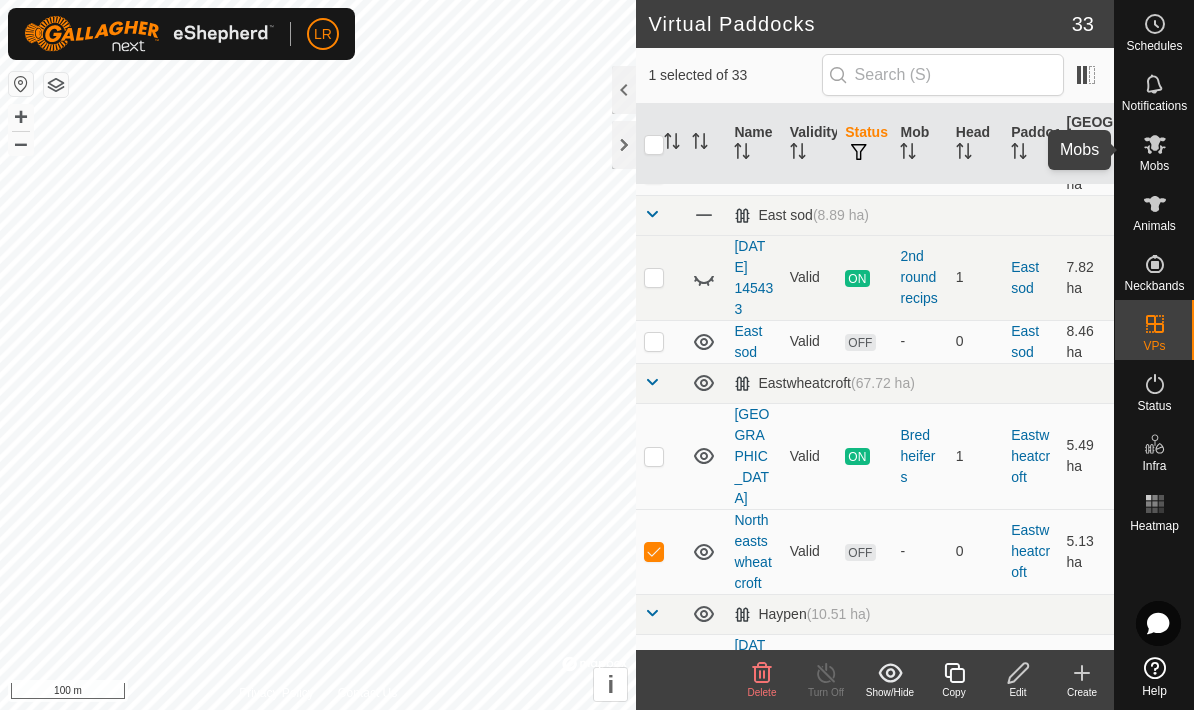 click 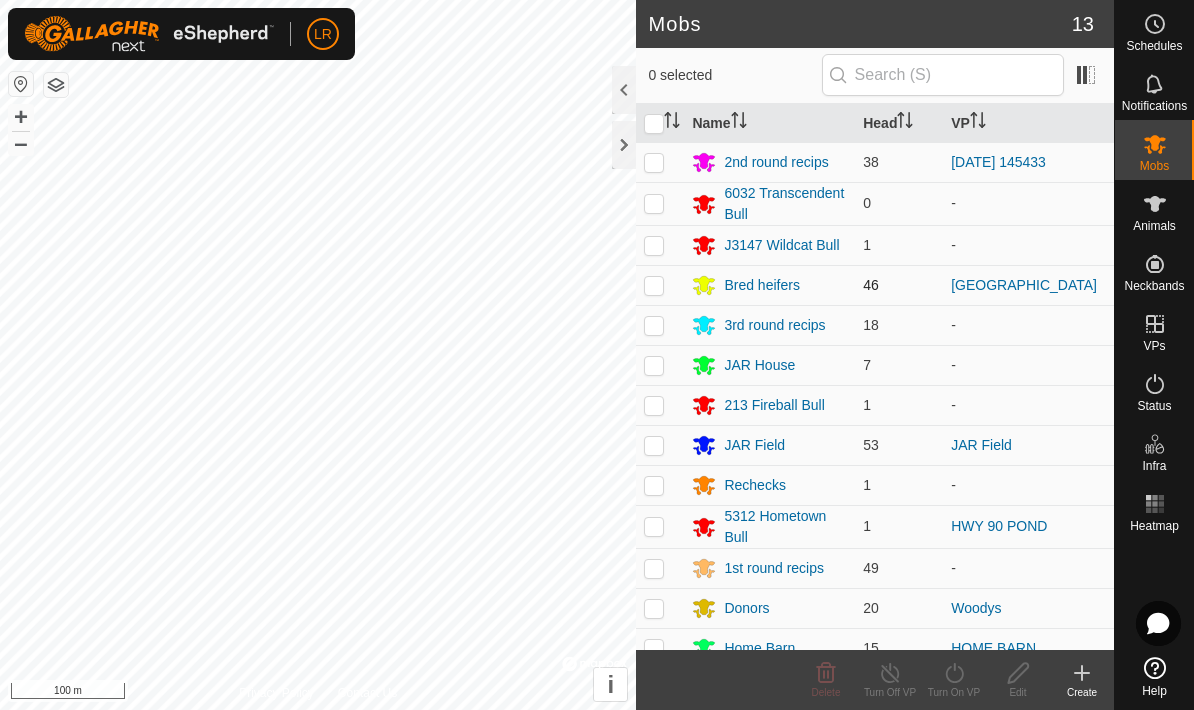 click at bounding box center [654, 285] 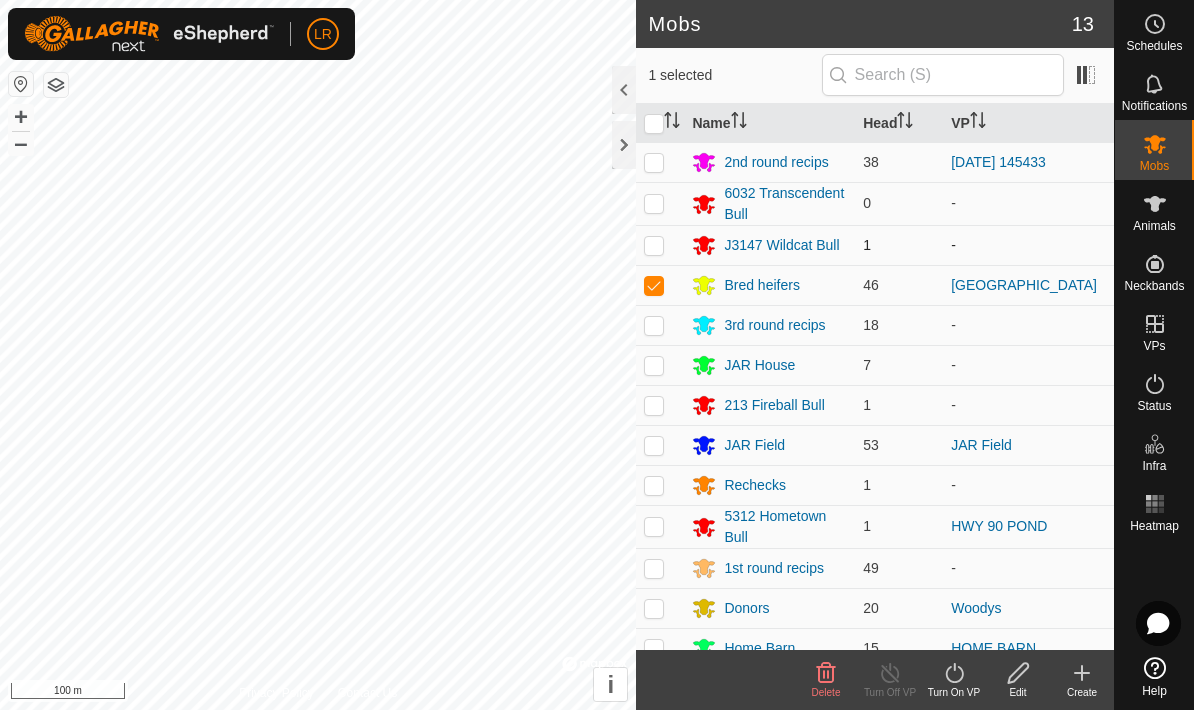 click at bounding box center (660, 245) 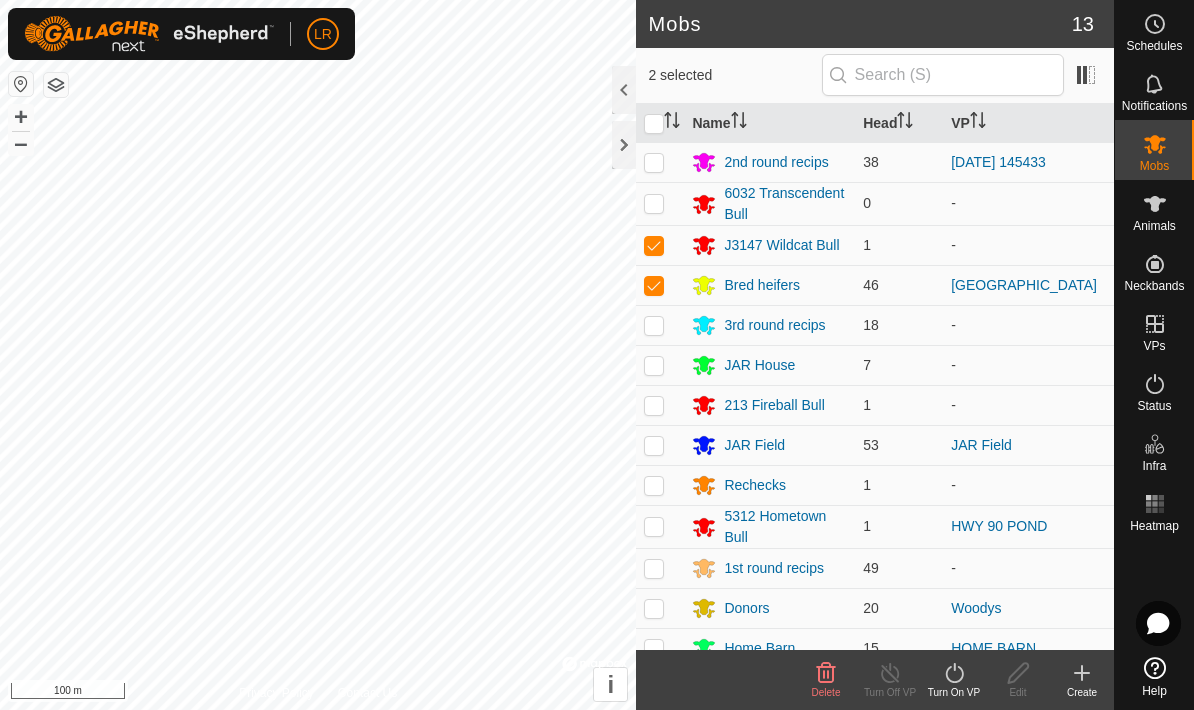 click on "Turn On VP" 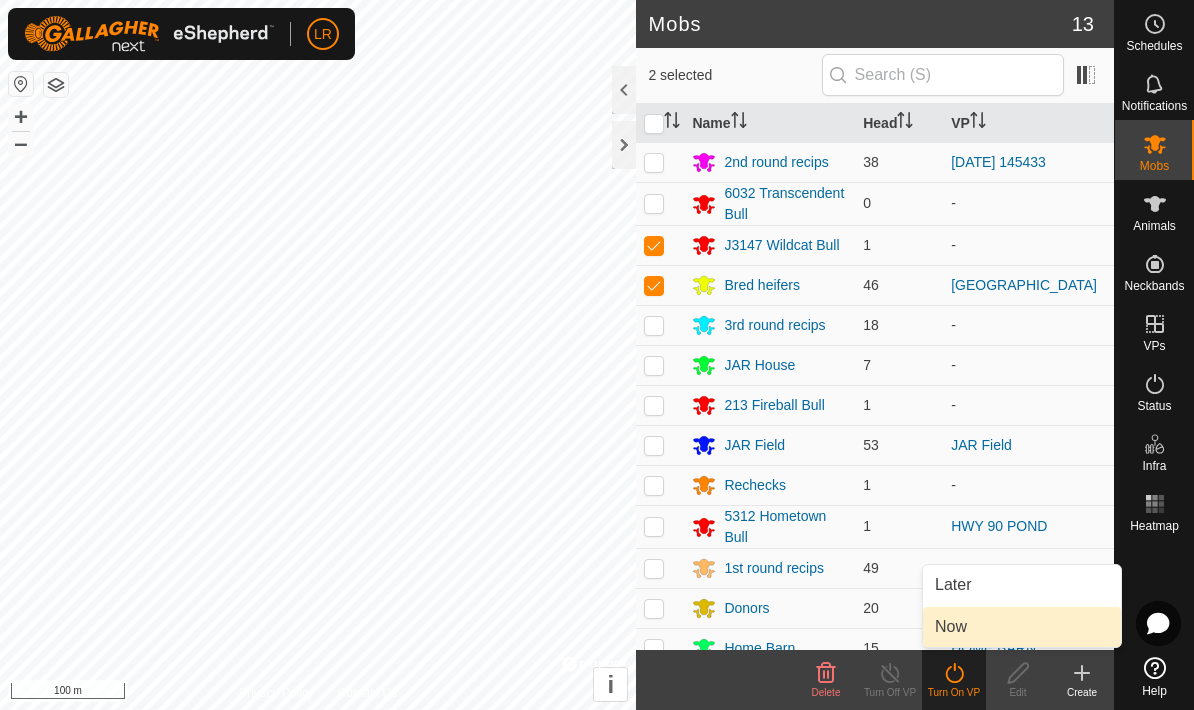 click on "Now" at bounding box center (1022, 627) 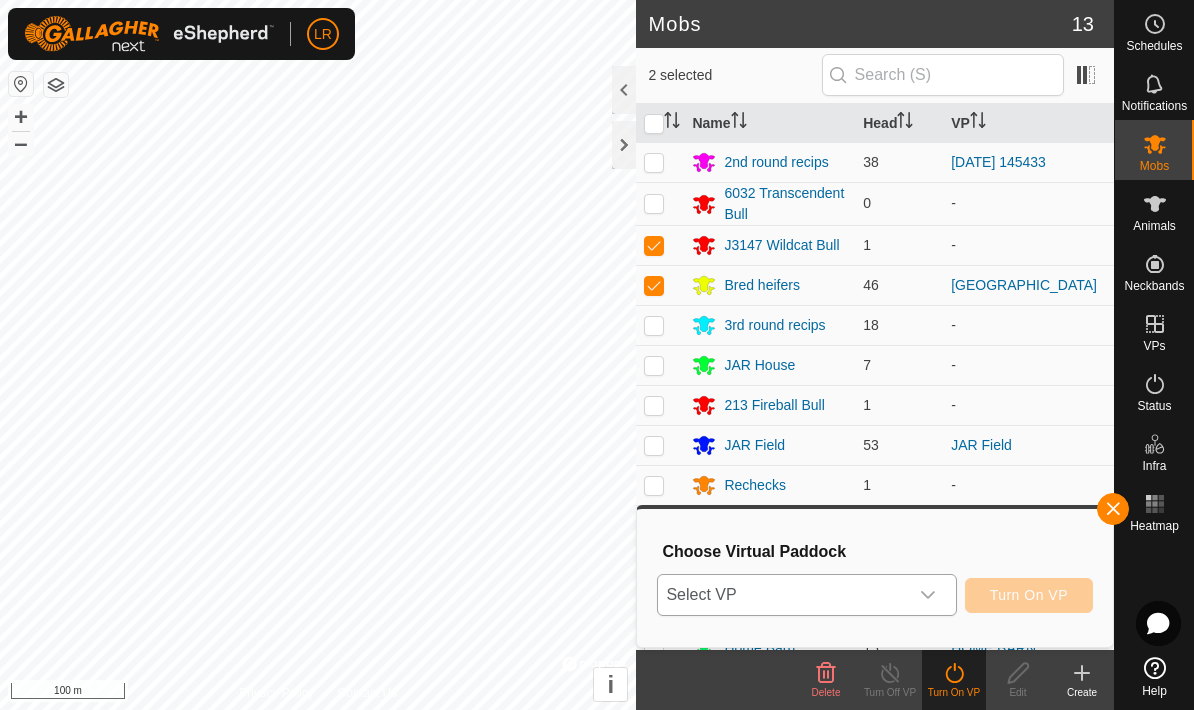 click 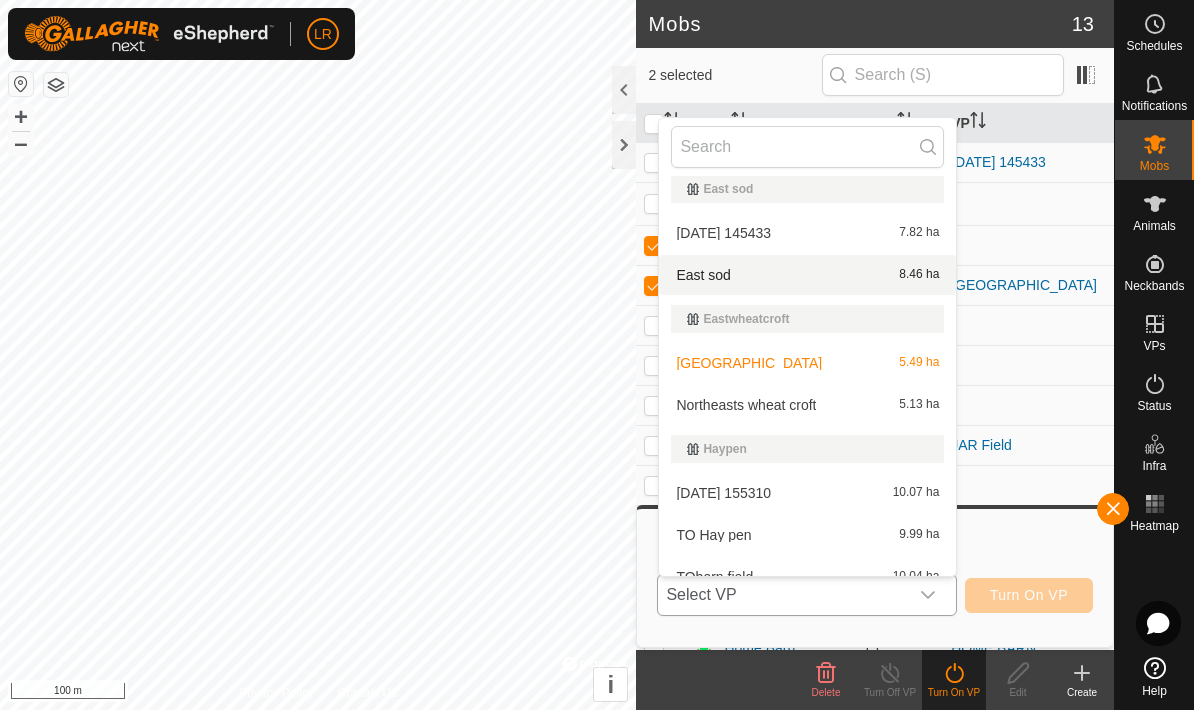scroll, scrollTop: 238, scrollLeft: 0, axis: vertical 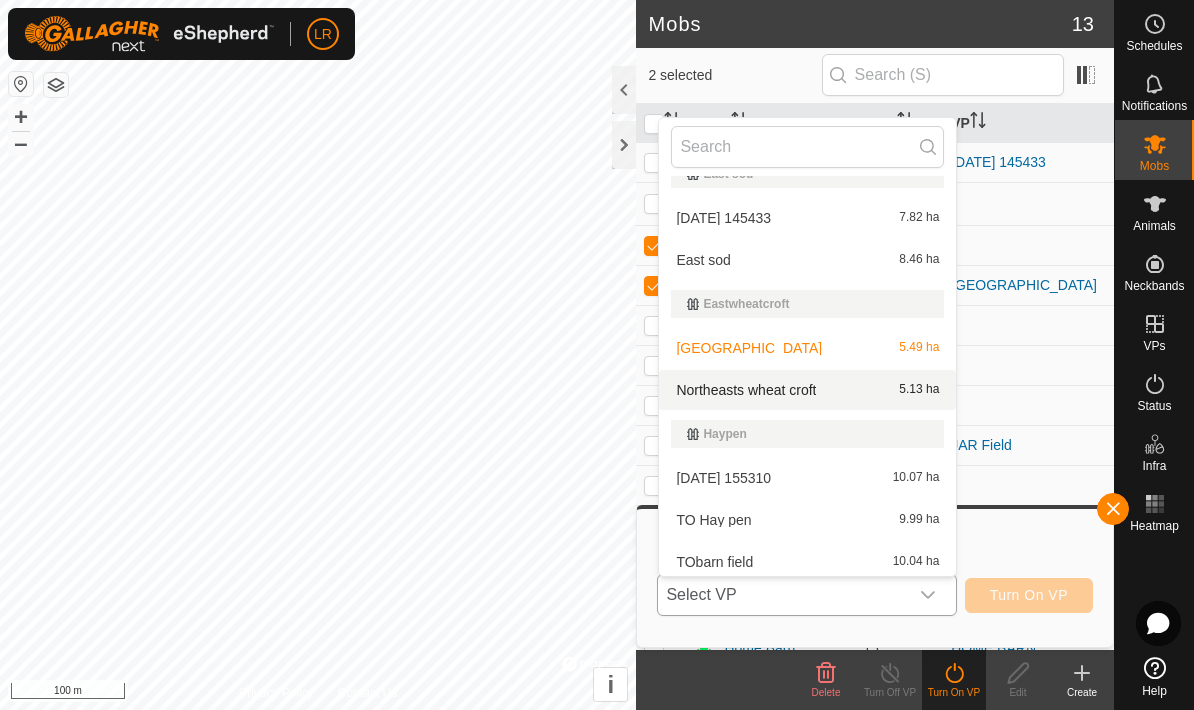 click on "Northeasts wheat croft  5.13 ha" at bounding box center [807, 390] 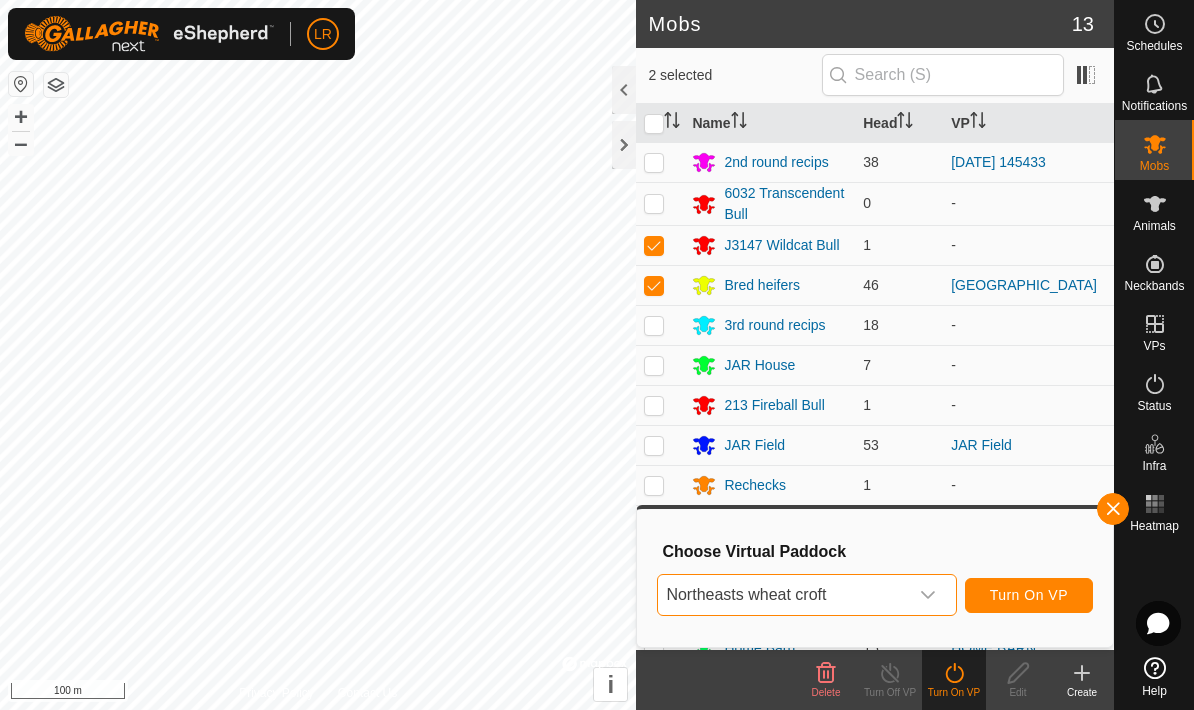 click on "Turn On VP" at bounding box center (1029, 595) 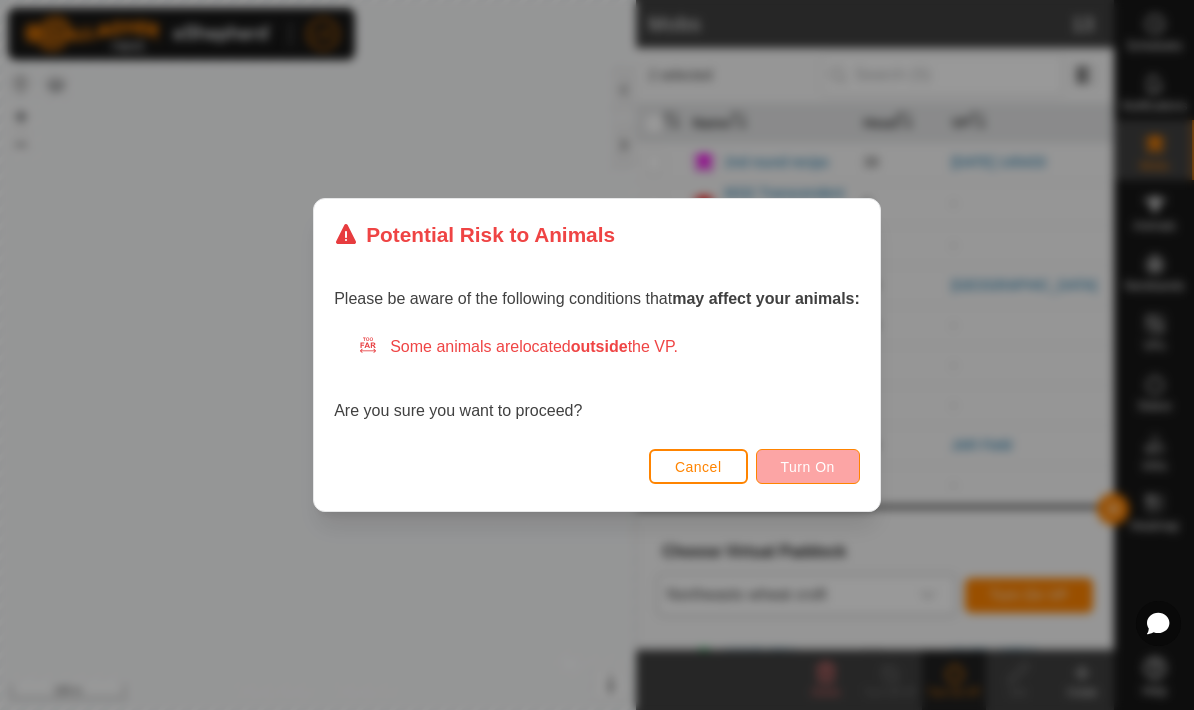 click on "Turn On" at bounding box center (808, 466) 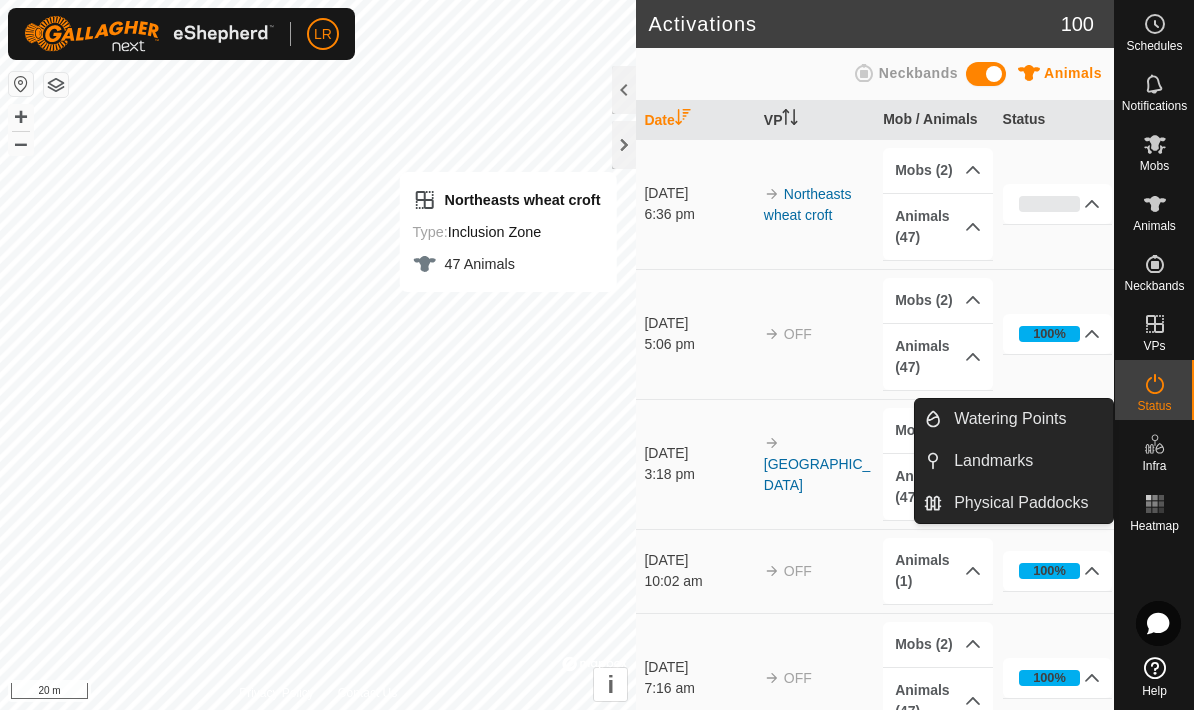 click on "Infra" at bounding box center [1154, 466] 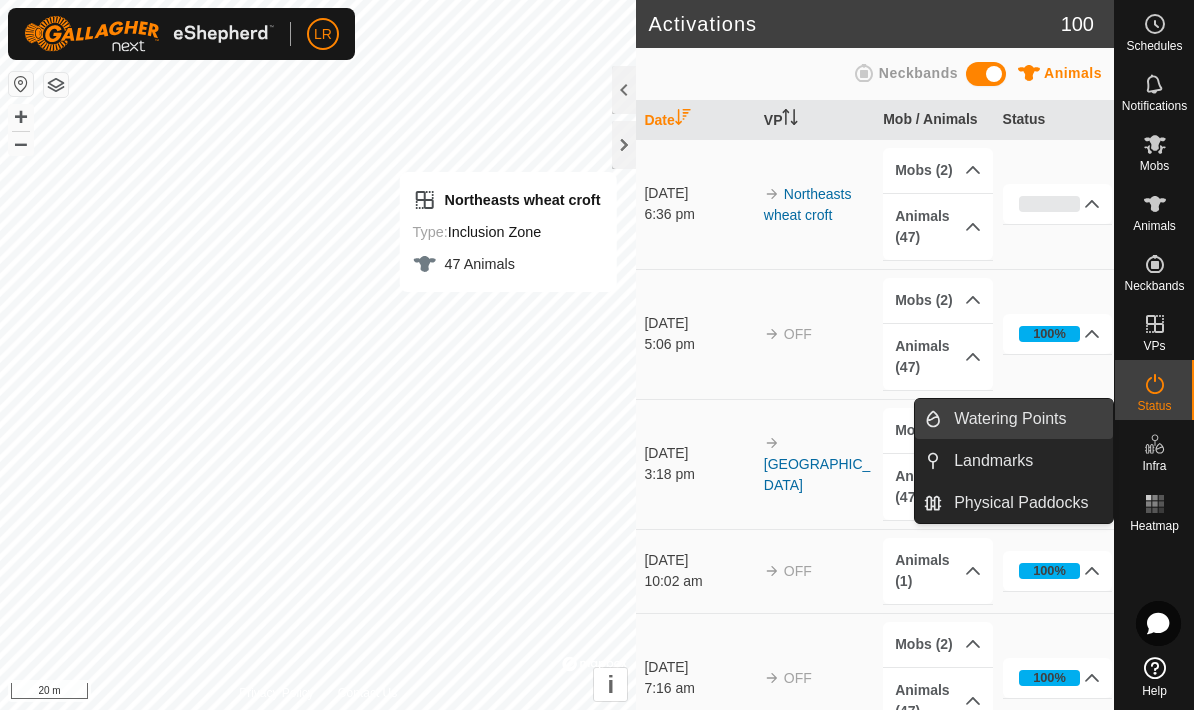 click on "Watering Points" at bounding box center [1027, 419] 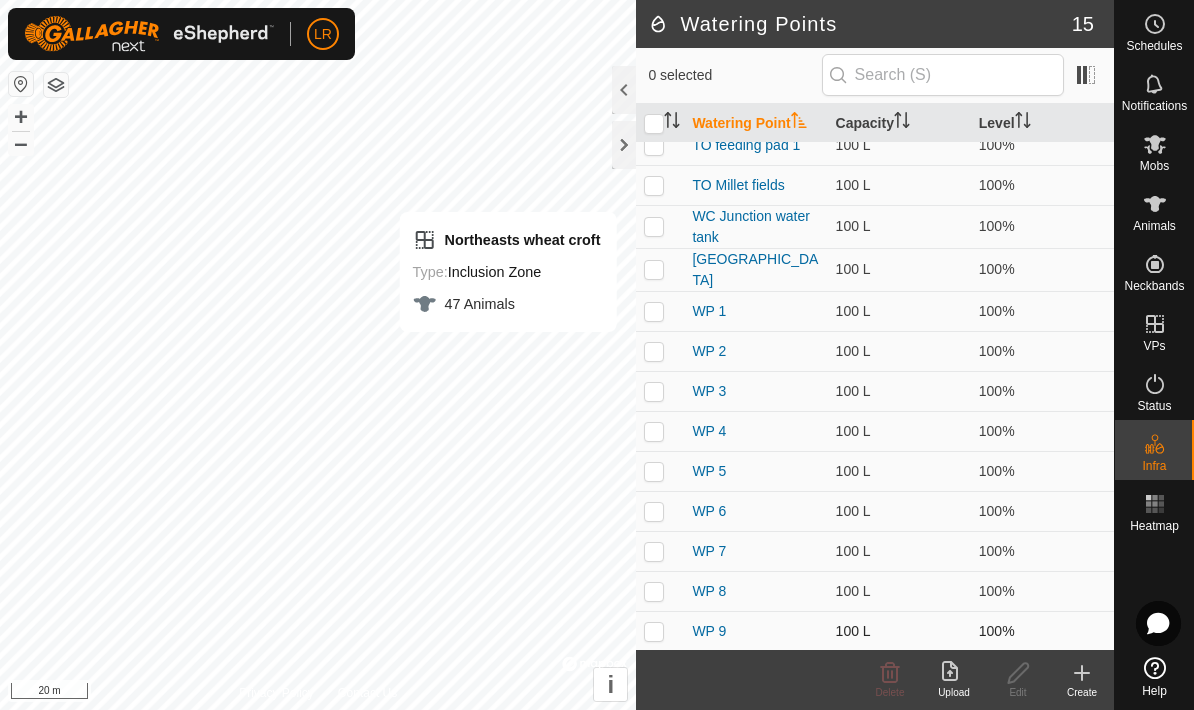 scroll, scrollTop: 96, scrollLeft: 0, axis: vertical 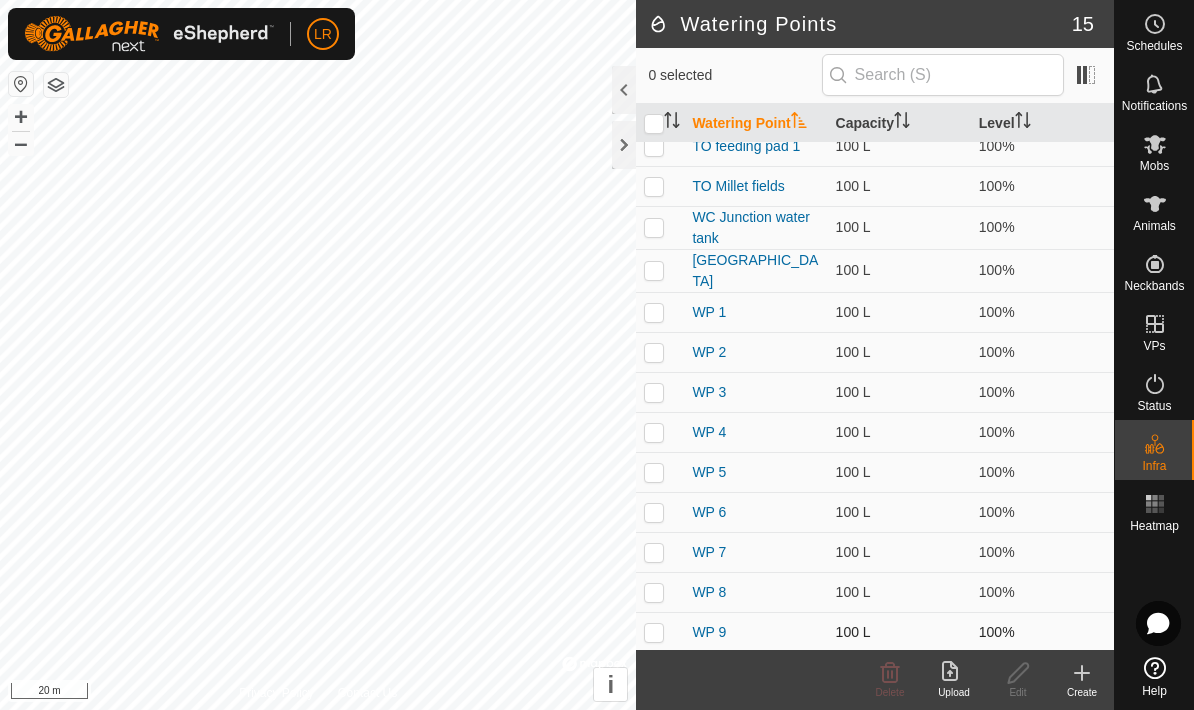 click at bounding box center (654, 632) 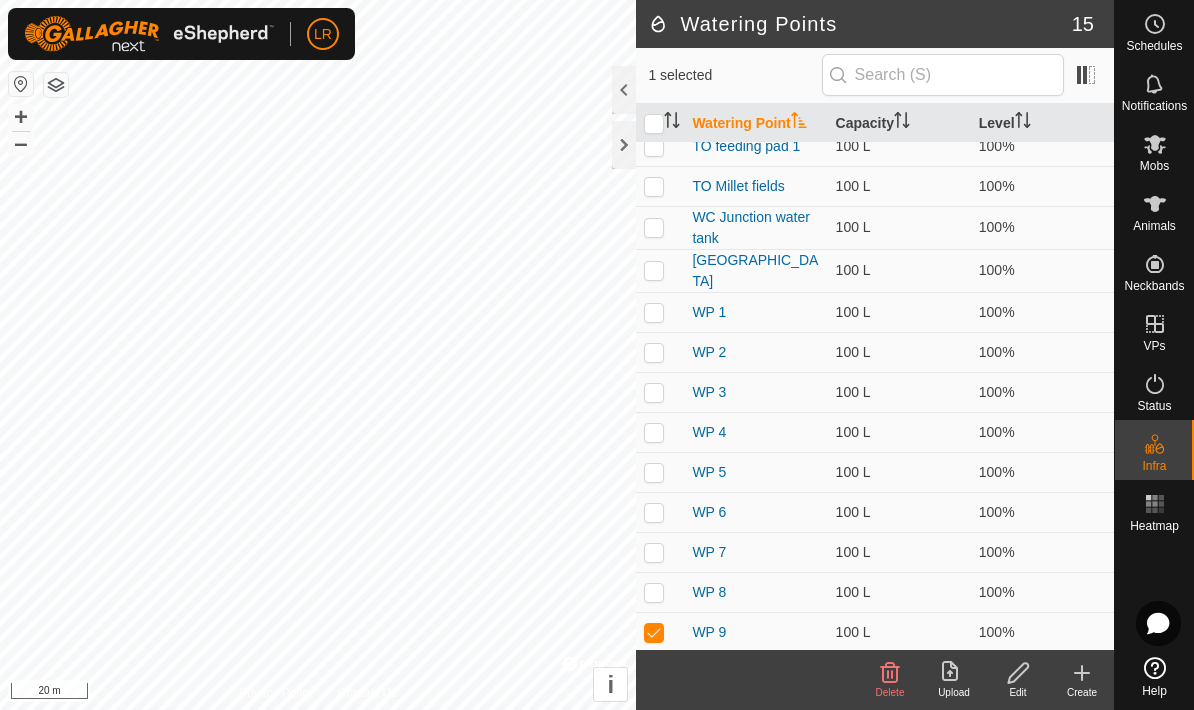 click 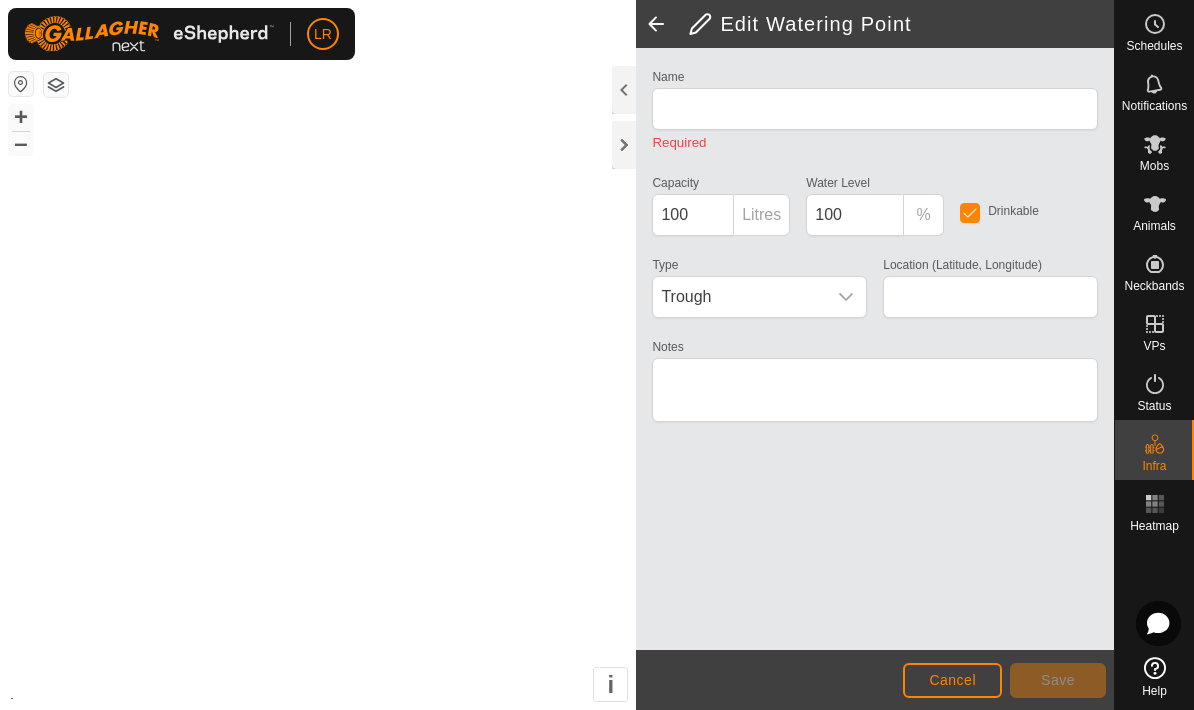 type on "WP 9" 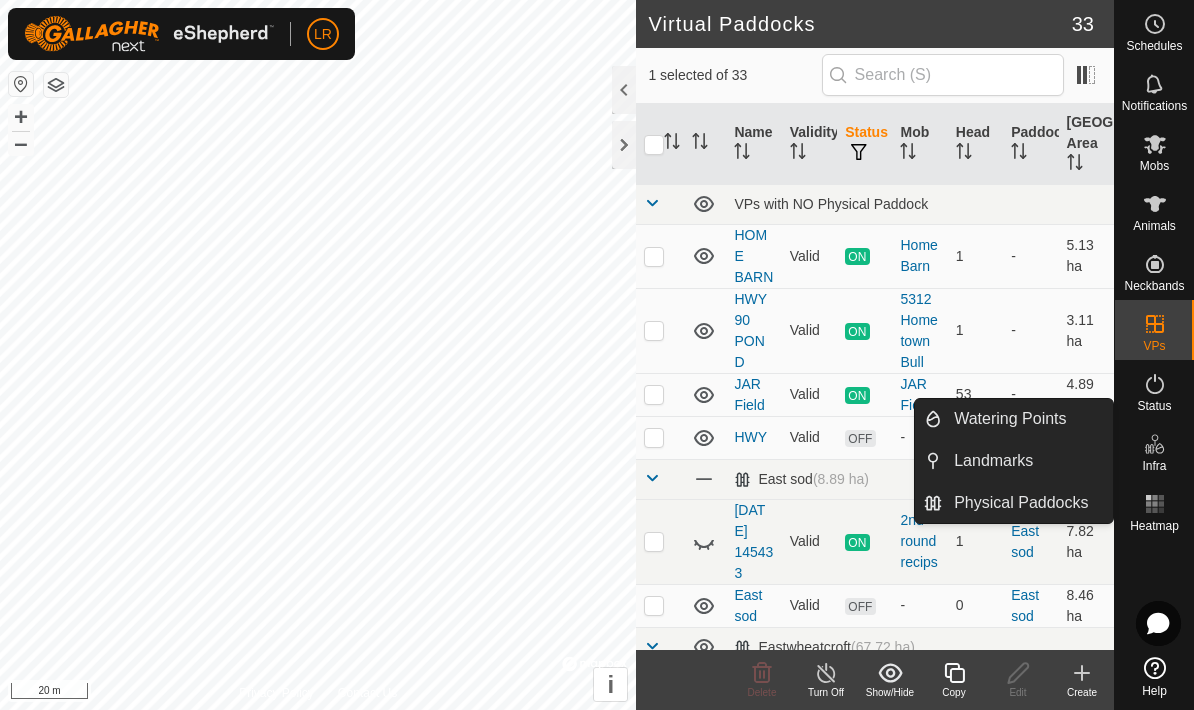 click on "Infra" at bounding box center [1154, 466] 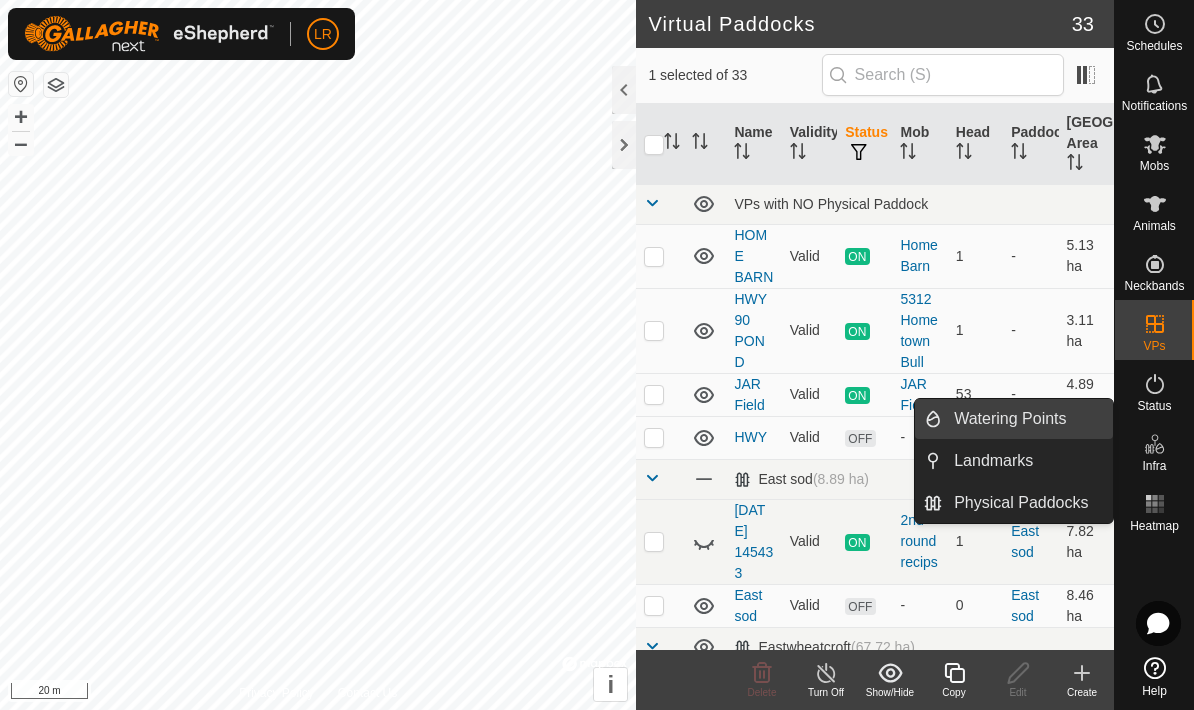 click on "Watering Points" at bounding box center (1027, 419) 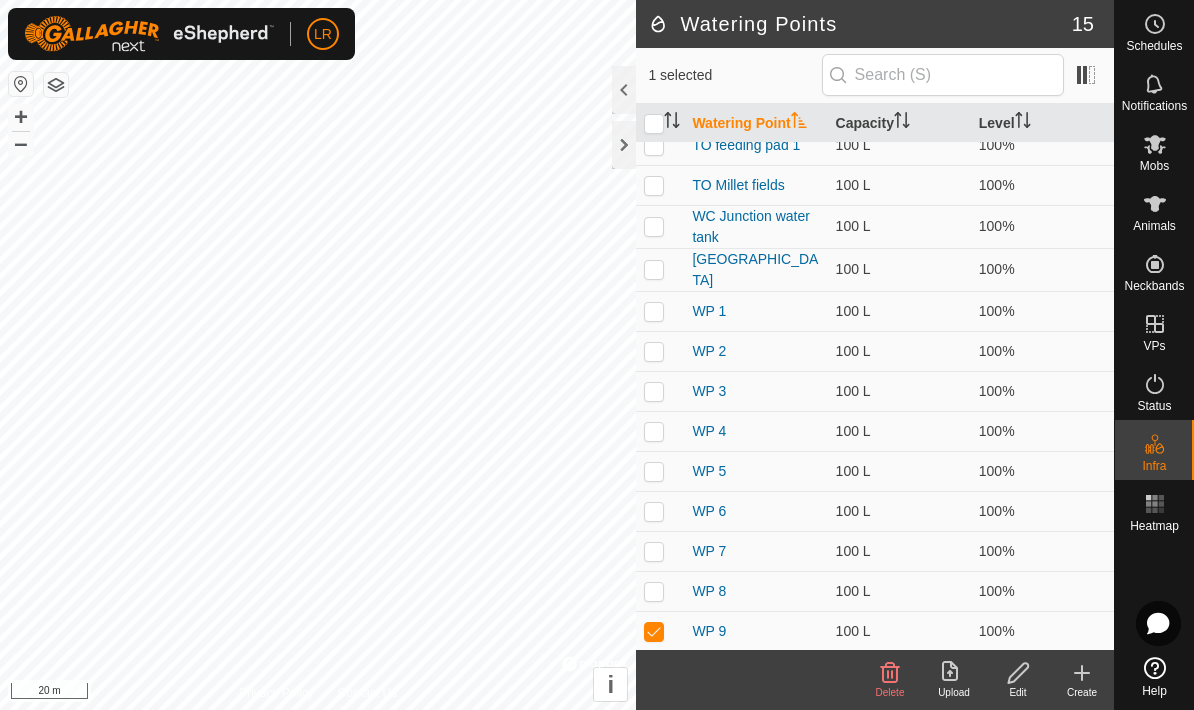scroll, scrollTop: 96, scrollLeft: 0, axis: vertical 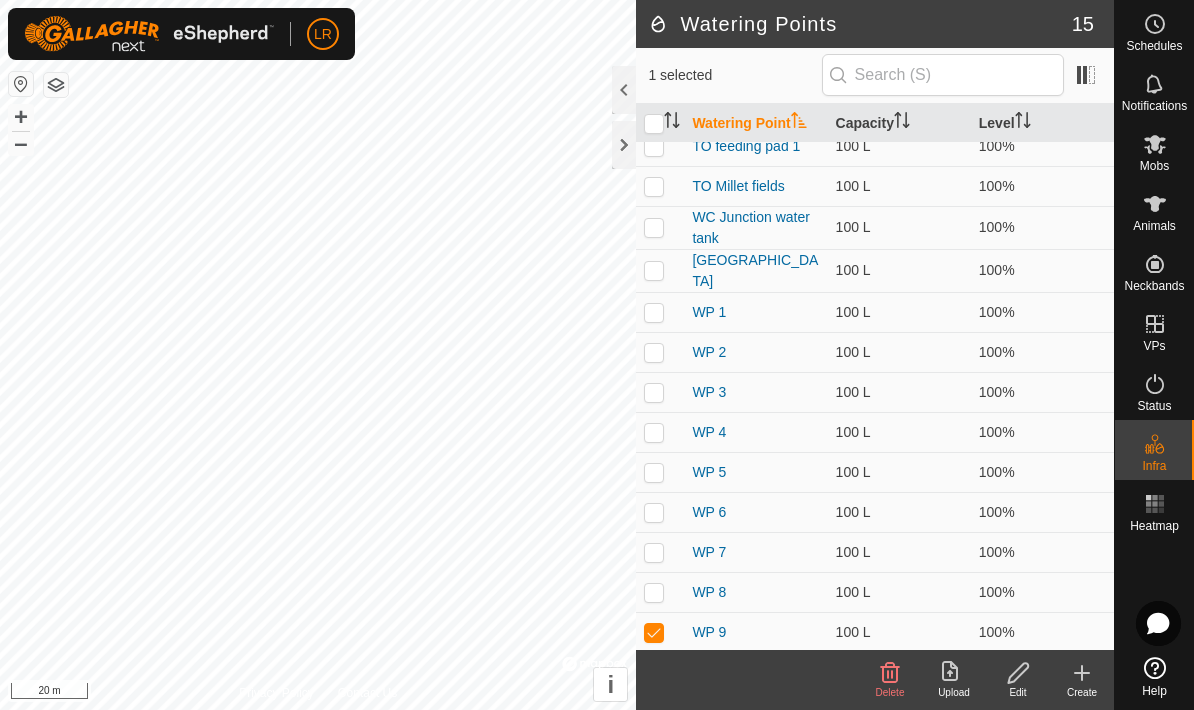 click 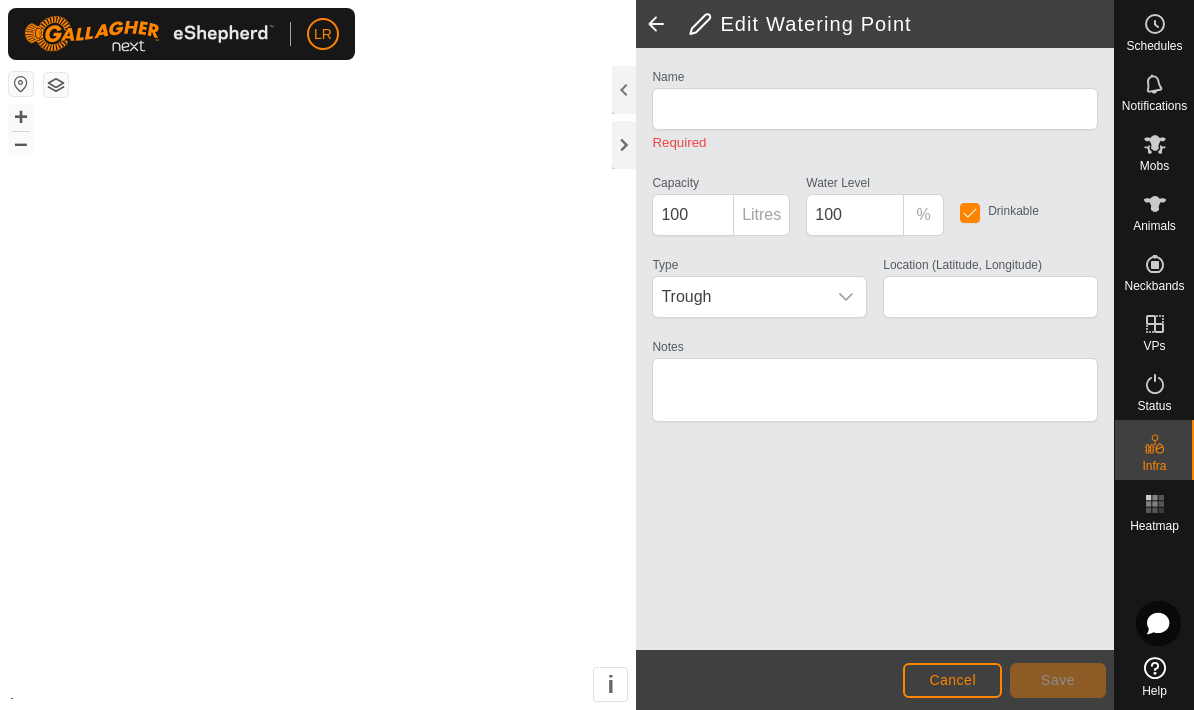 type on "WP 9" 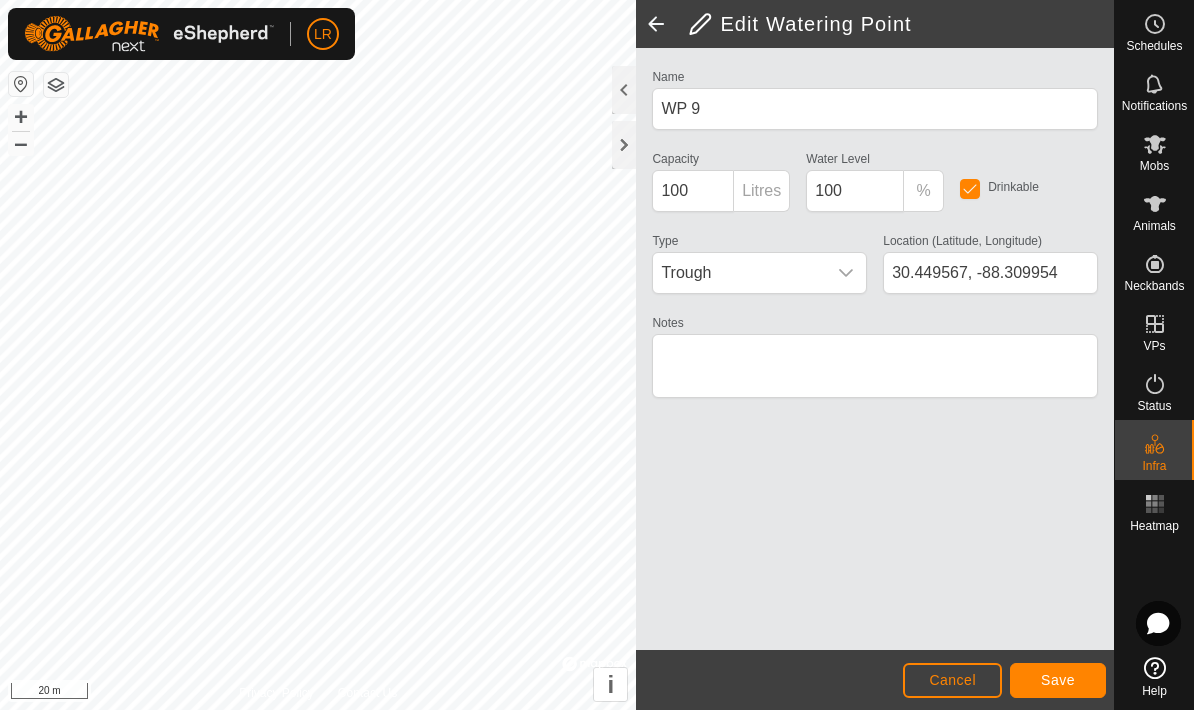 type on "30.449222, -88.309954" 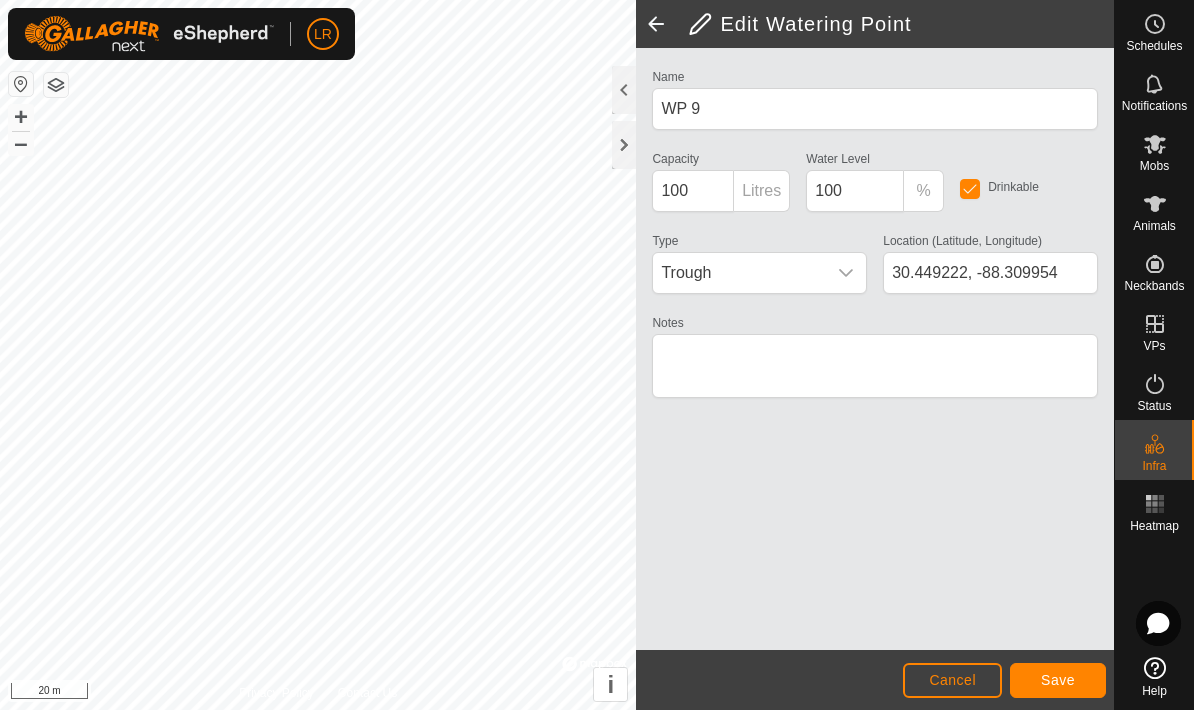 click on "Save" 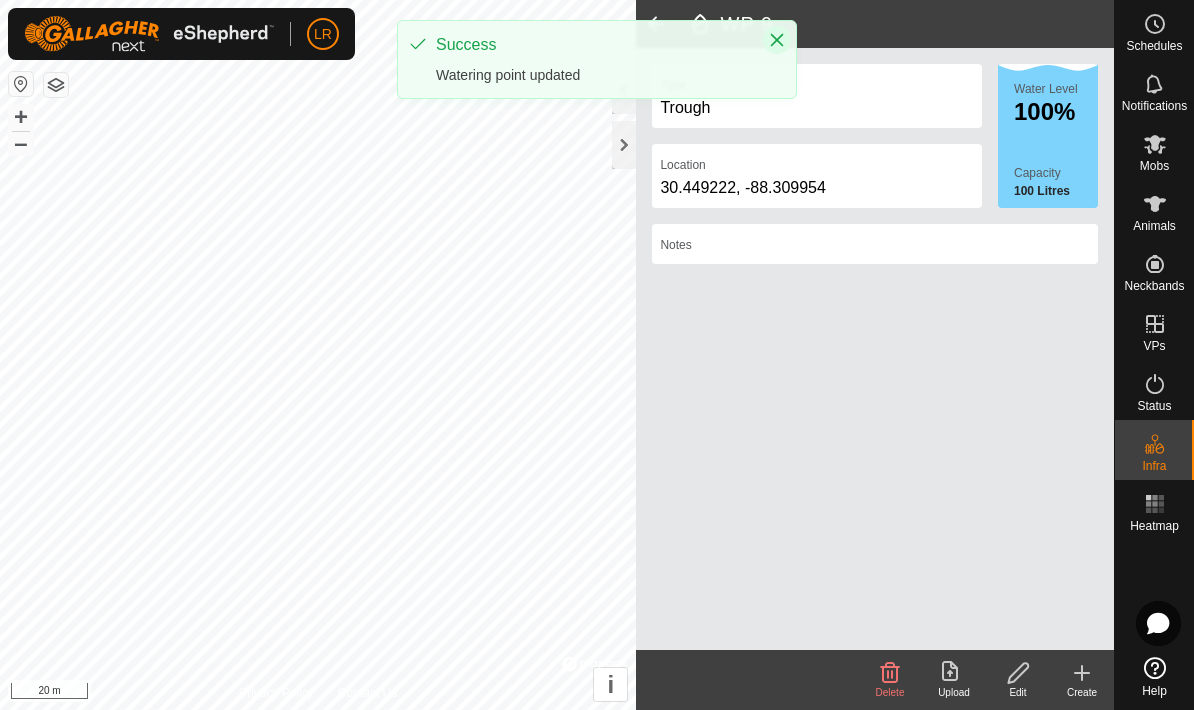 click 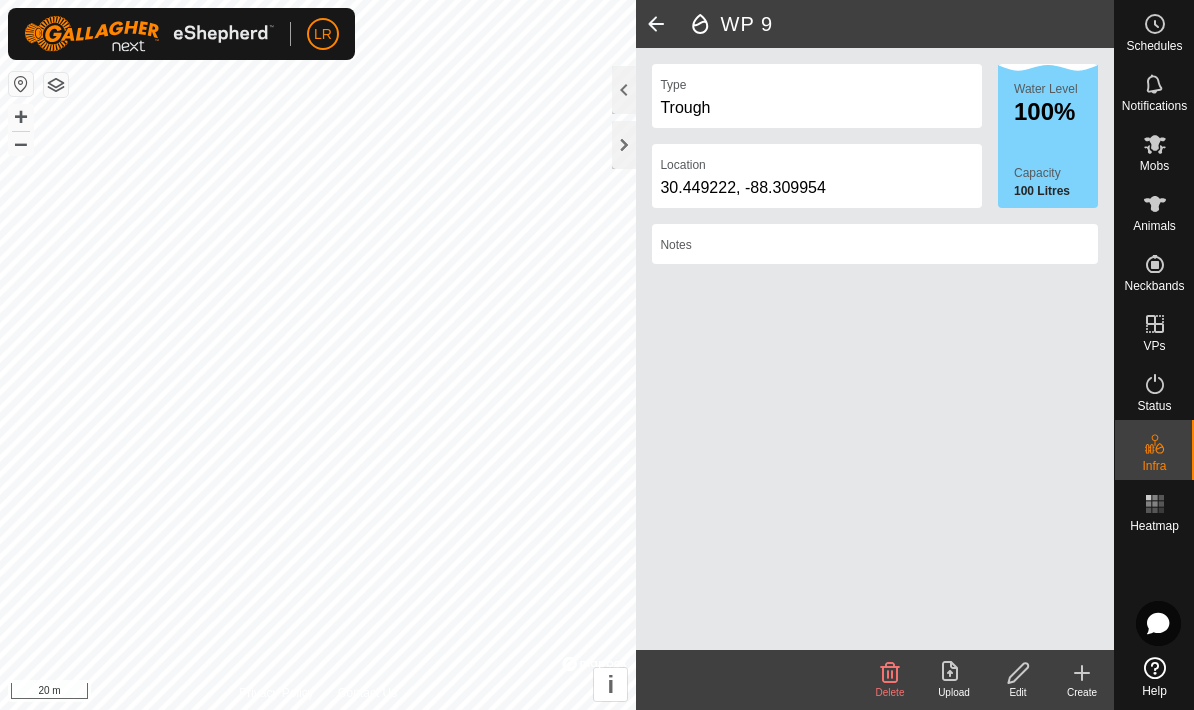 click 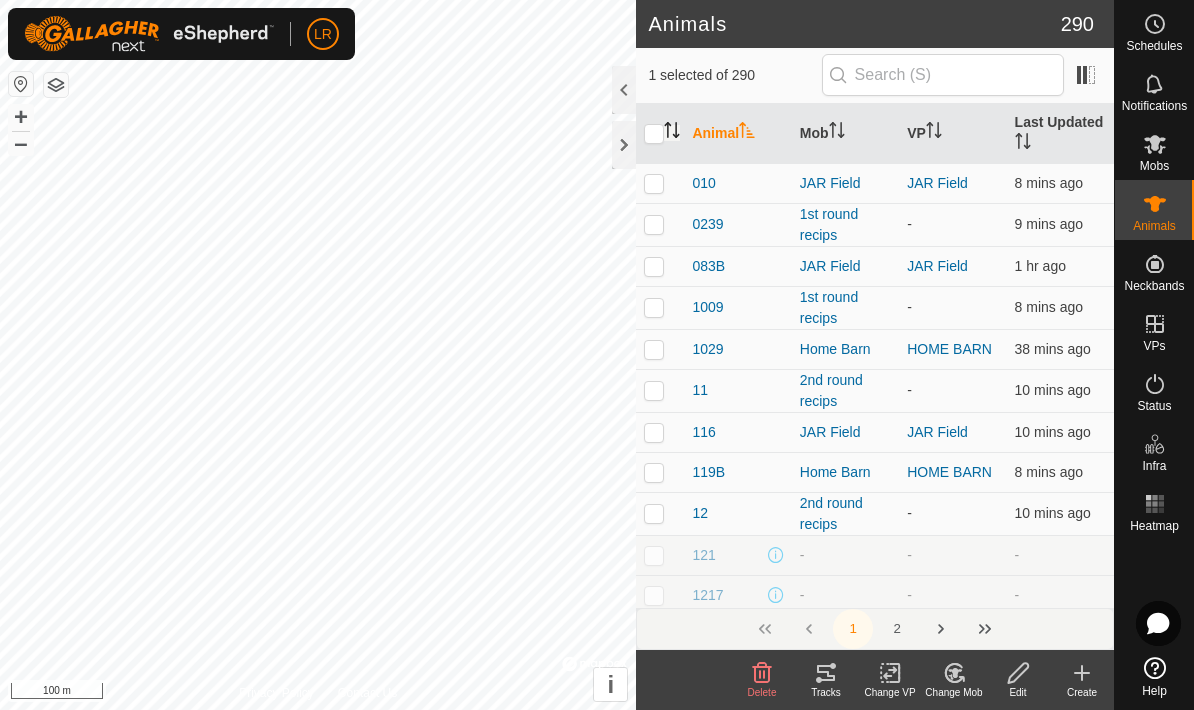 click 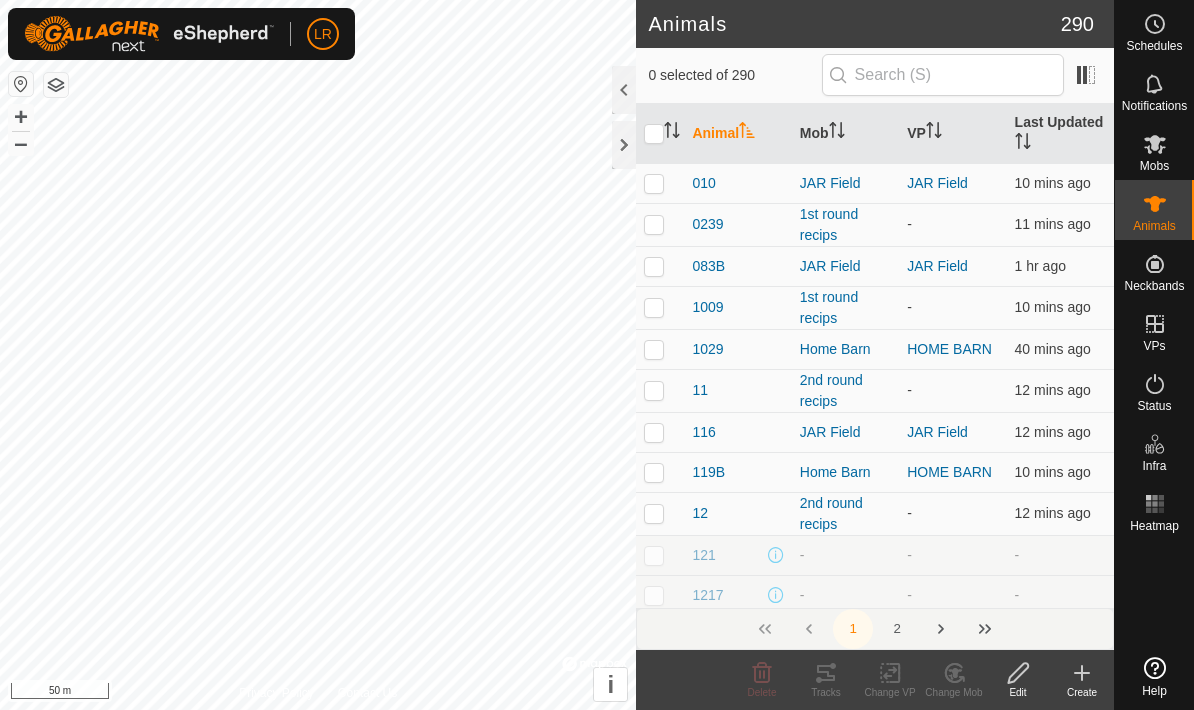 scroll, scrollTop: 0, scrollLeft: 0, axis: both 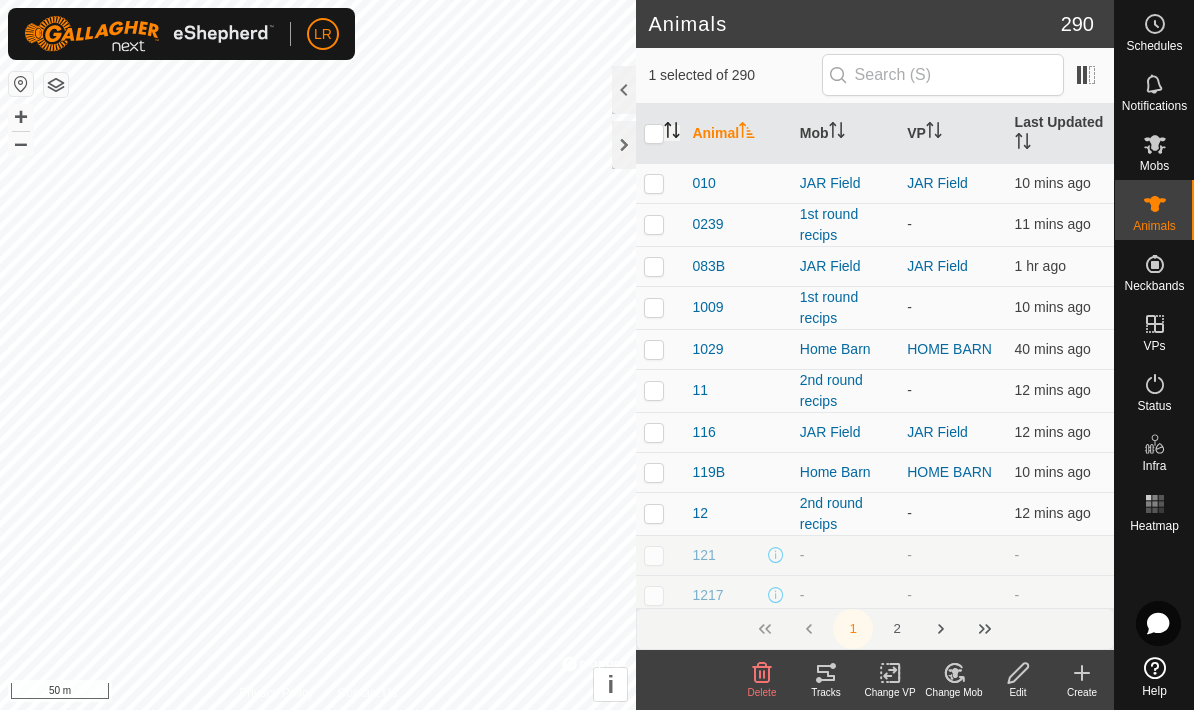 click 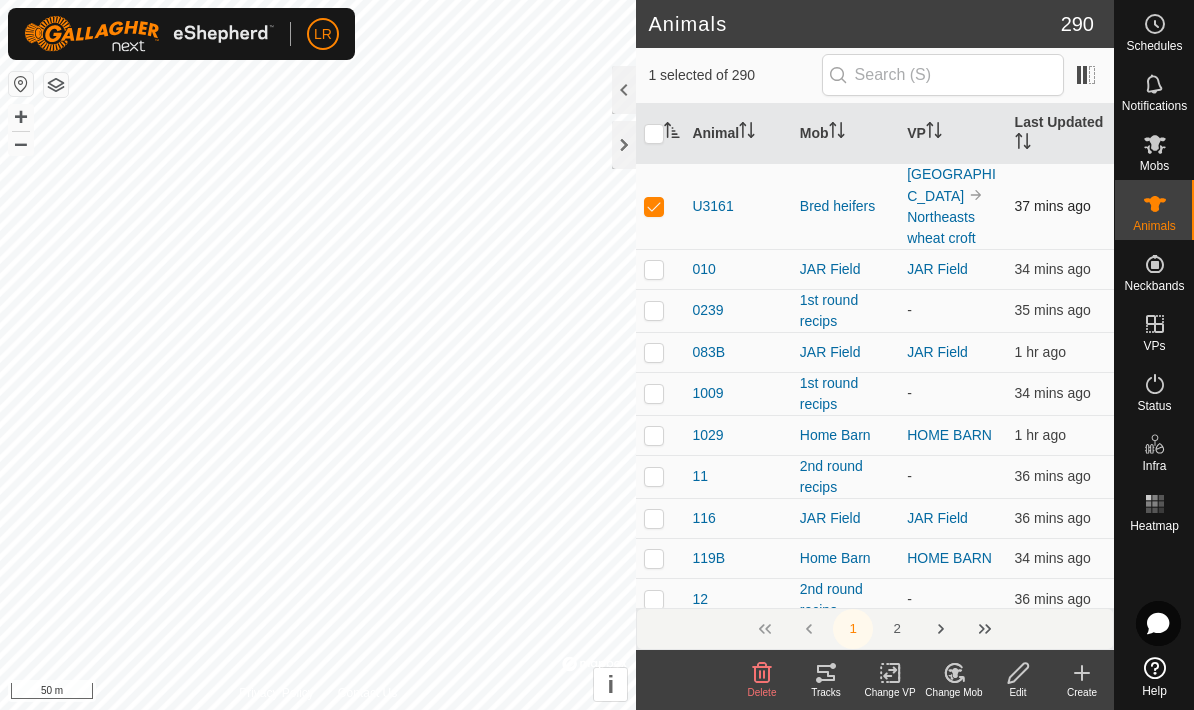 click at bounding box center (654, 206) 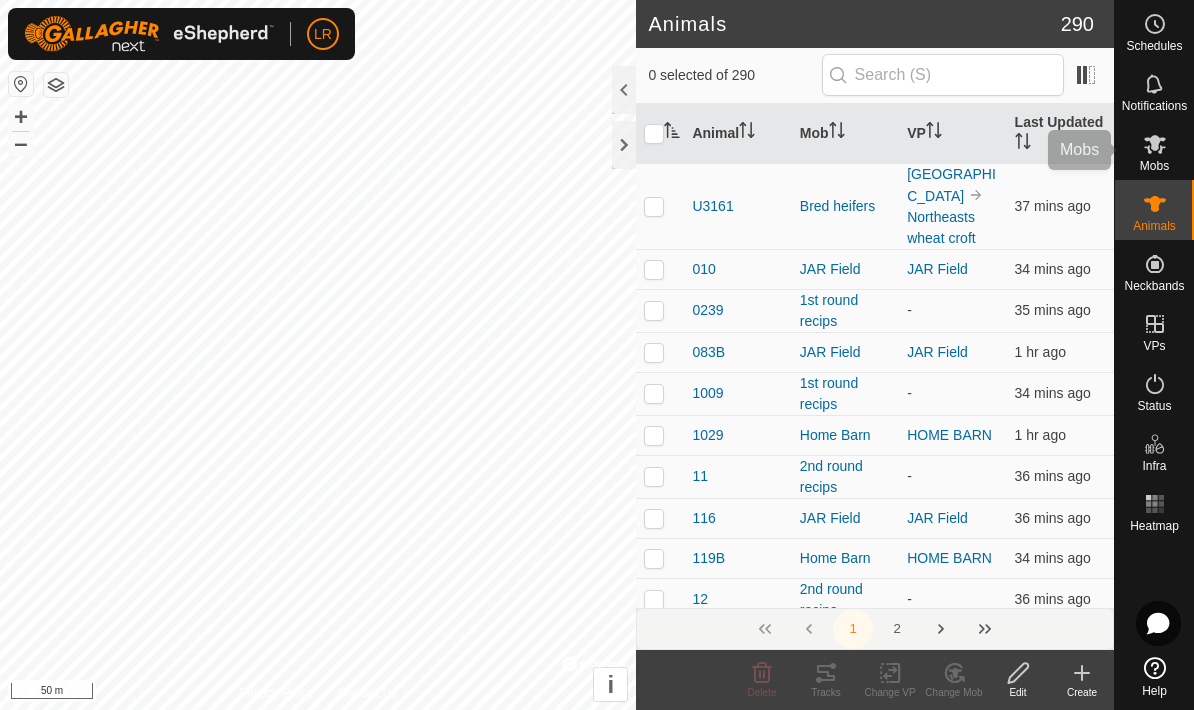 click 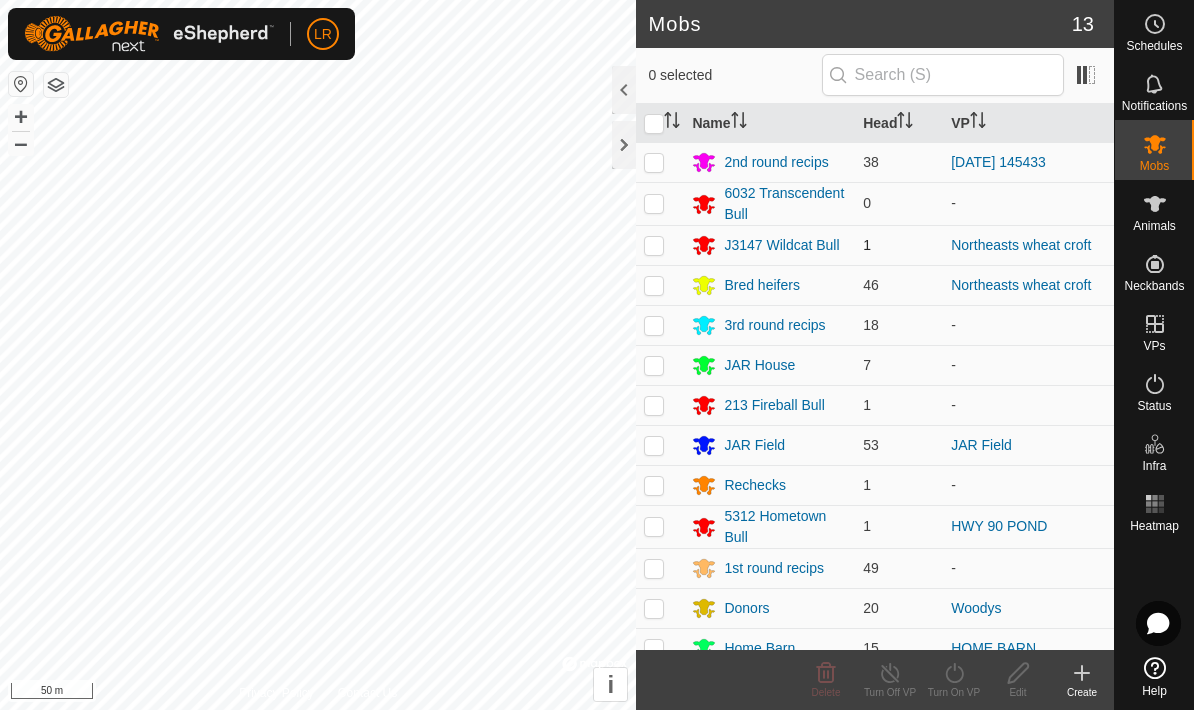 click at bounding box center (660, 245) 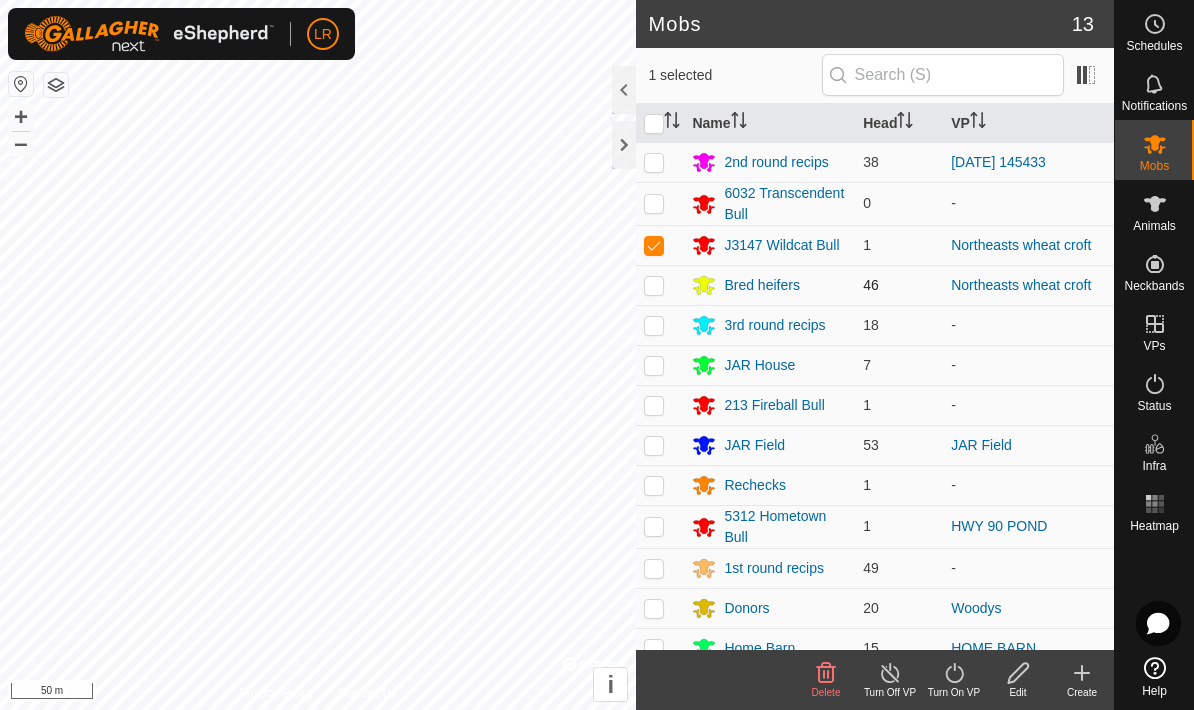 click at bounding box center (660, 285) 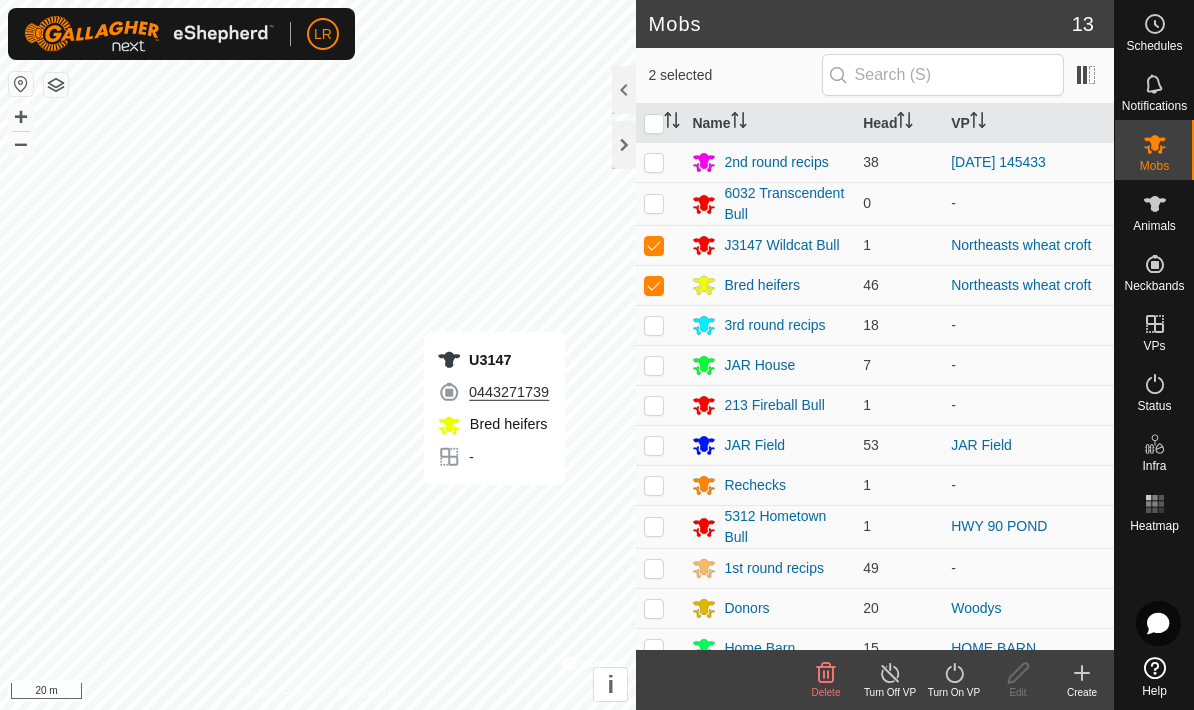 click 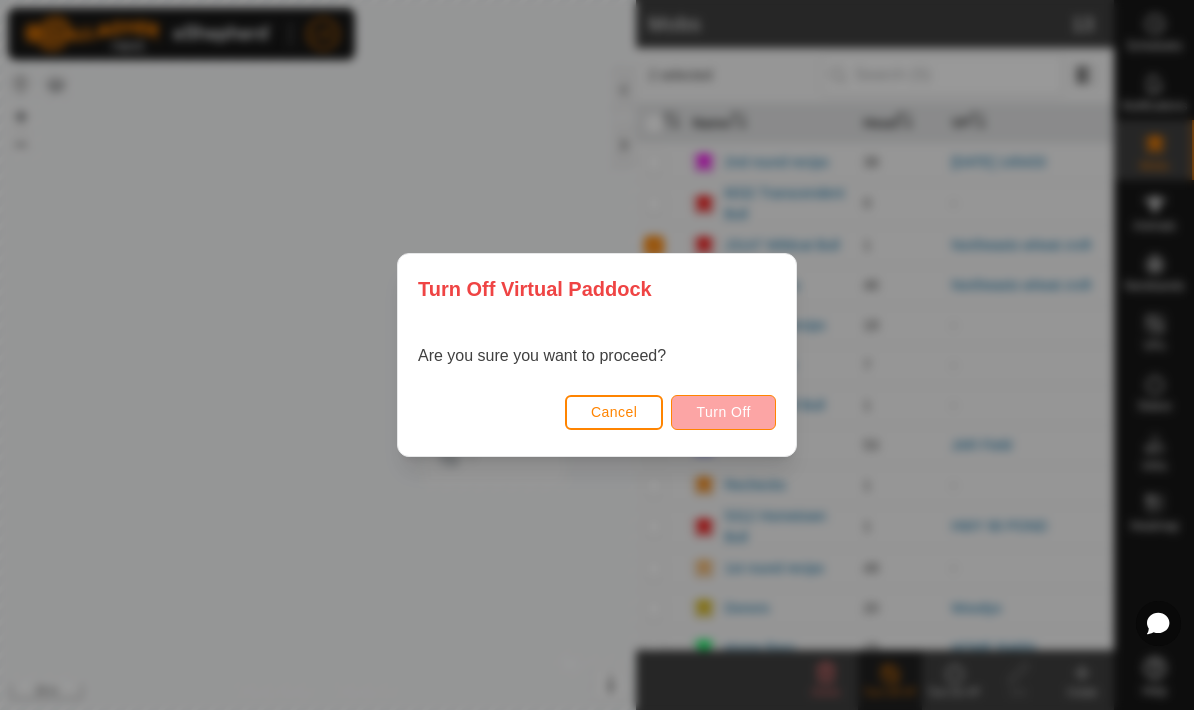 click on "Turn Off" at bounding box center (723, 412) 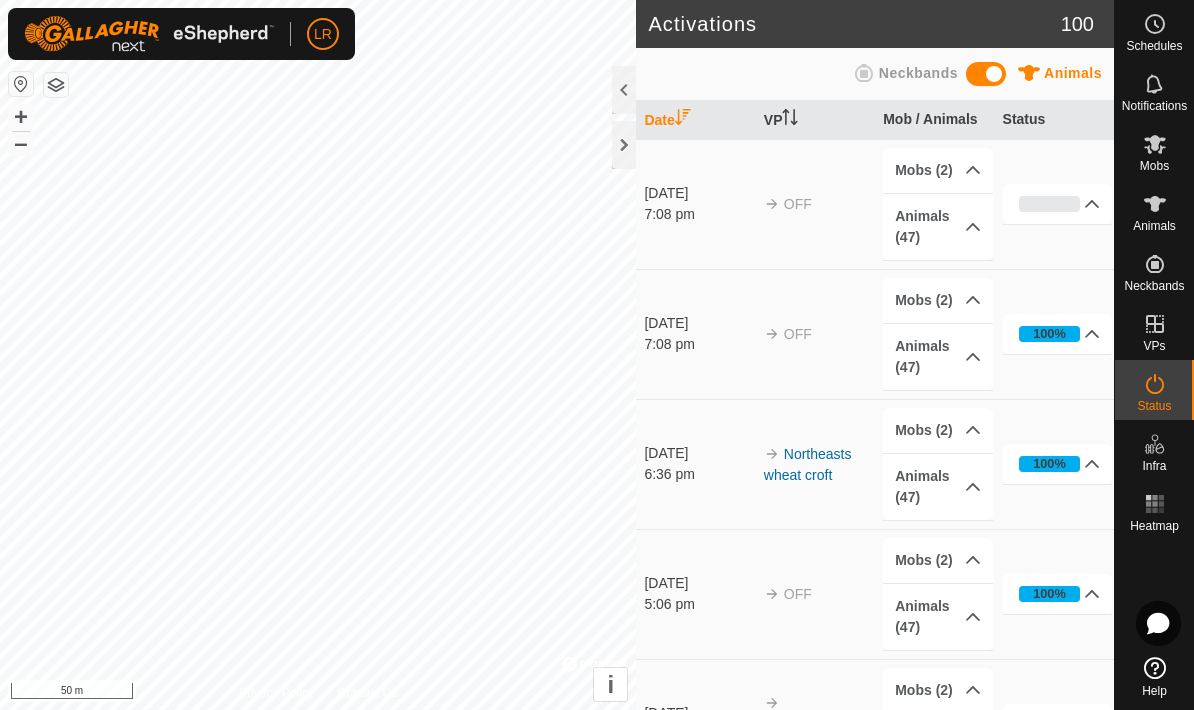 click at bounding box center (1155, 324) 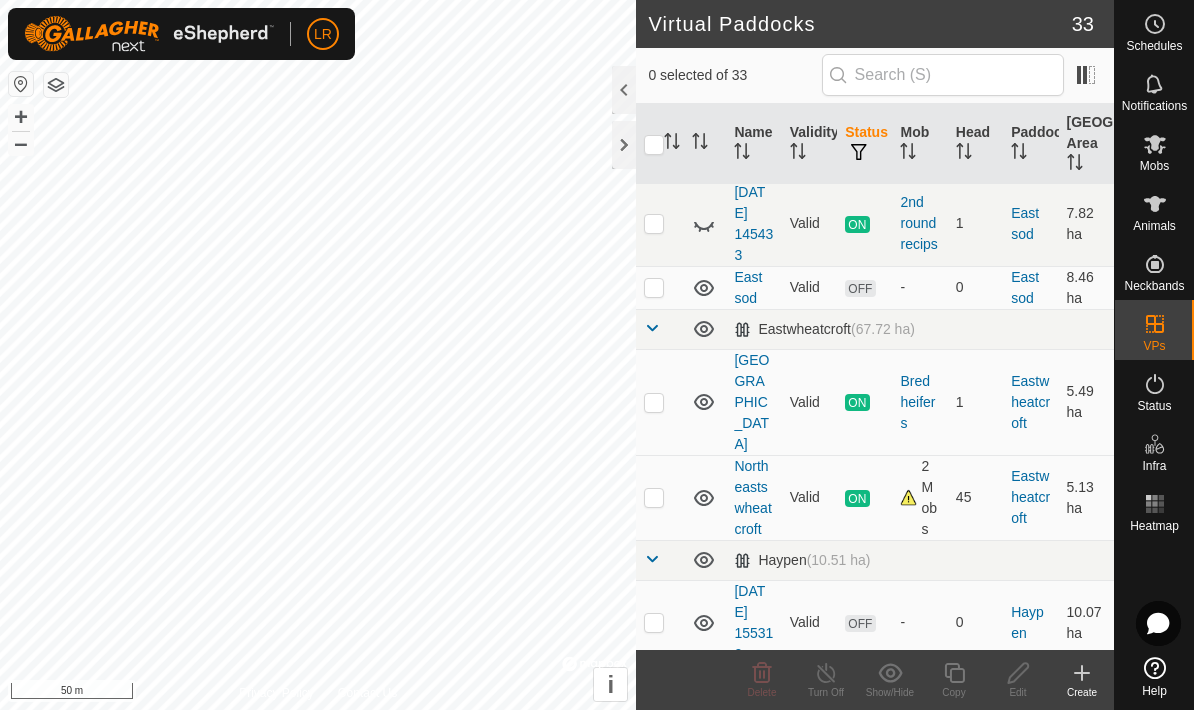scroll, scrollTop: 315, scrollLeft: 0, axis: vertical 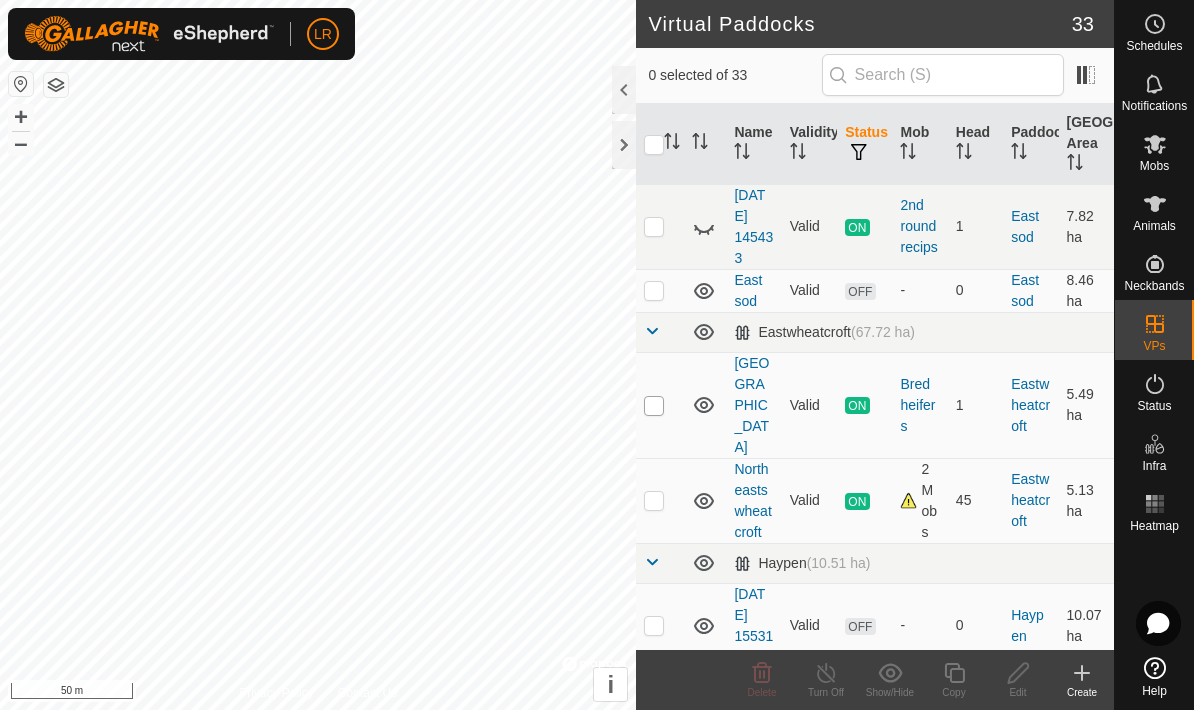 click at bounding box center (654, 406) 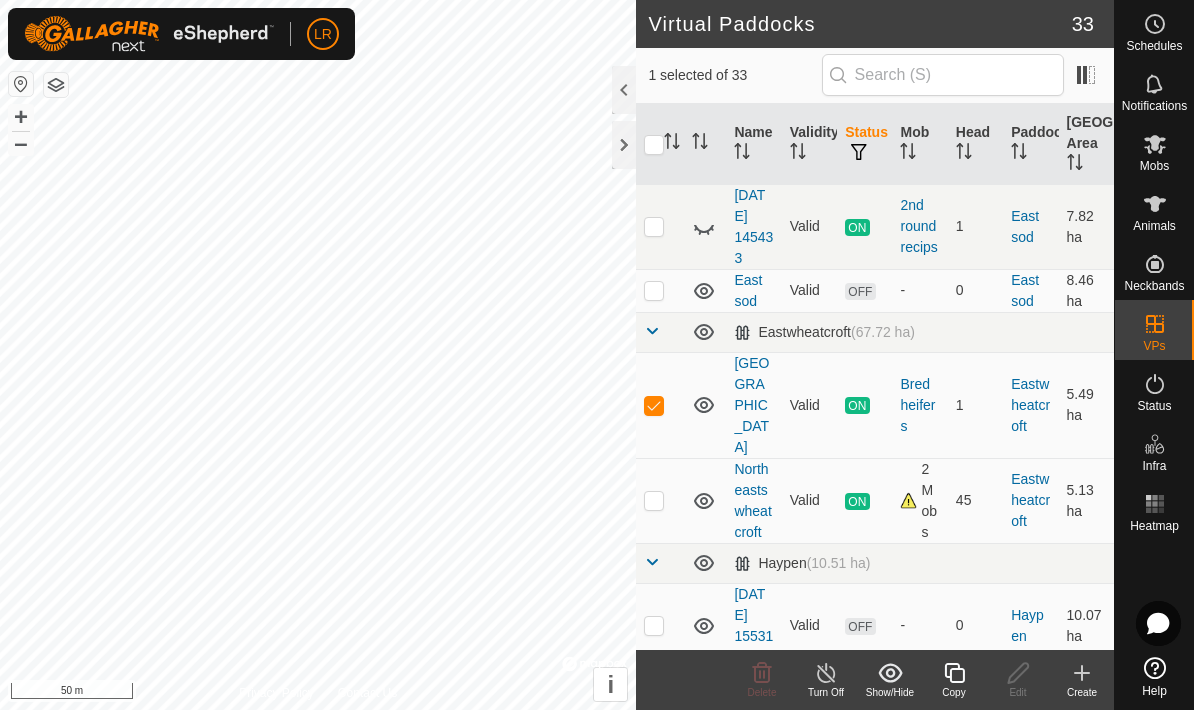click 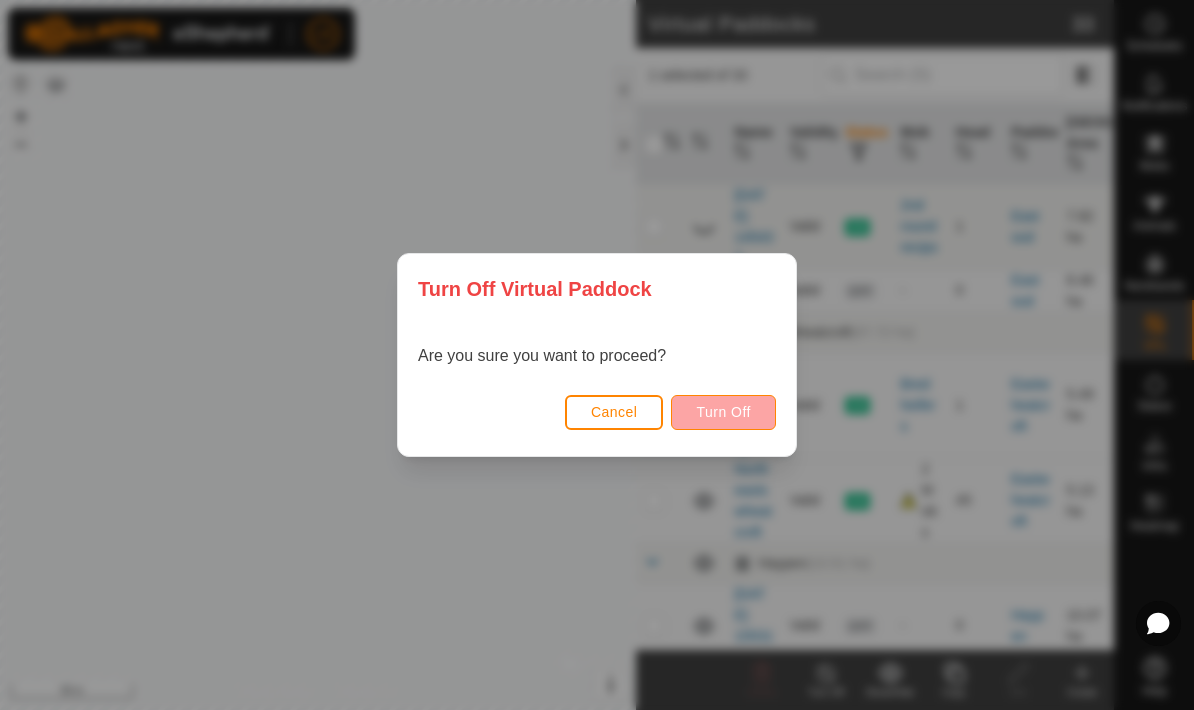 click on "Turn Off" at bounding box center [723, 412] 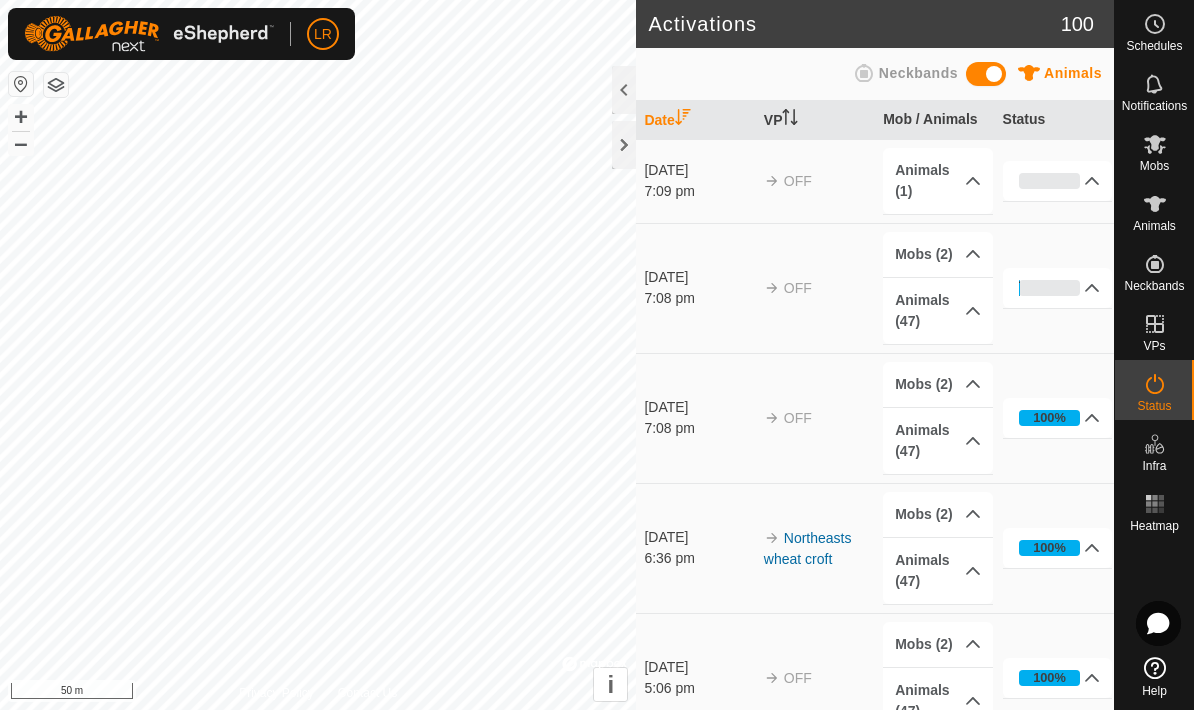 click 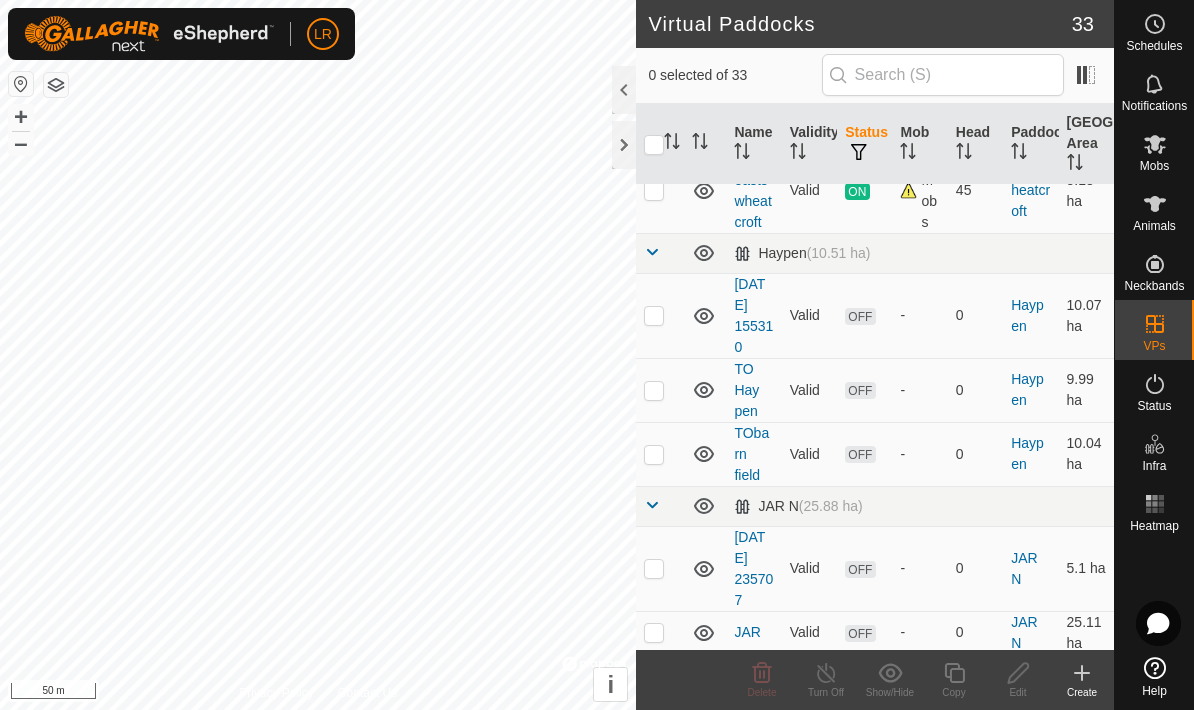 scroll, scrollTop: 643, scrollLeft: 0, axis: vertical 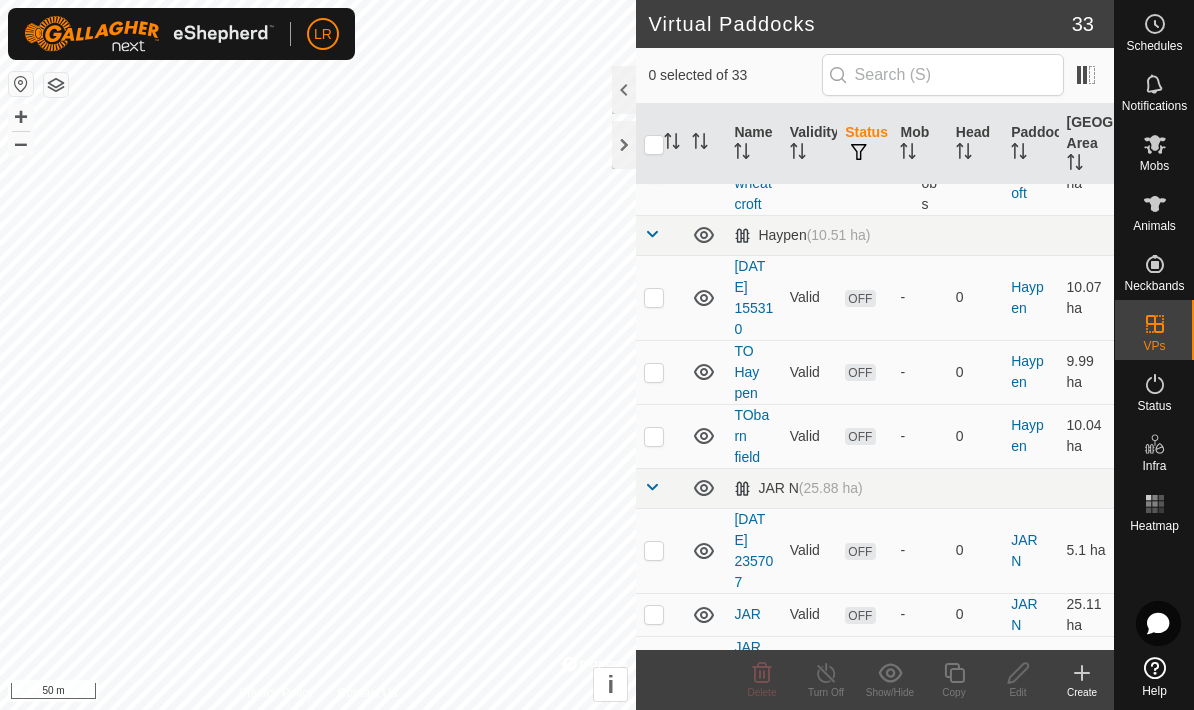 click 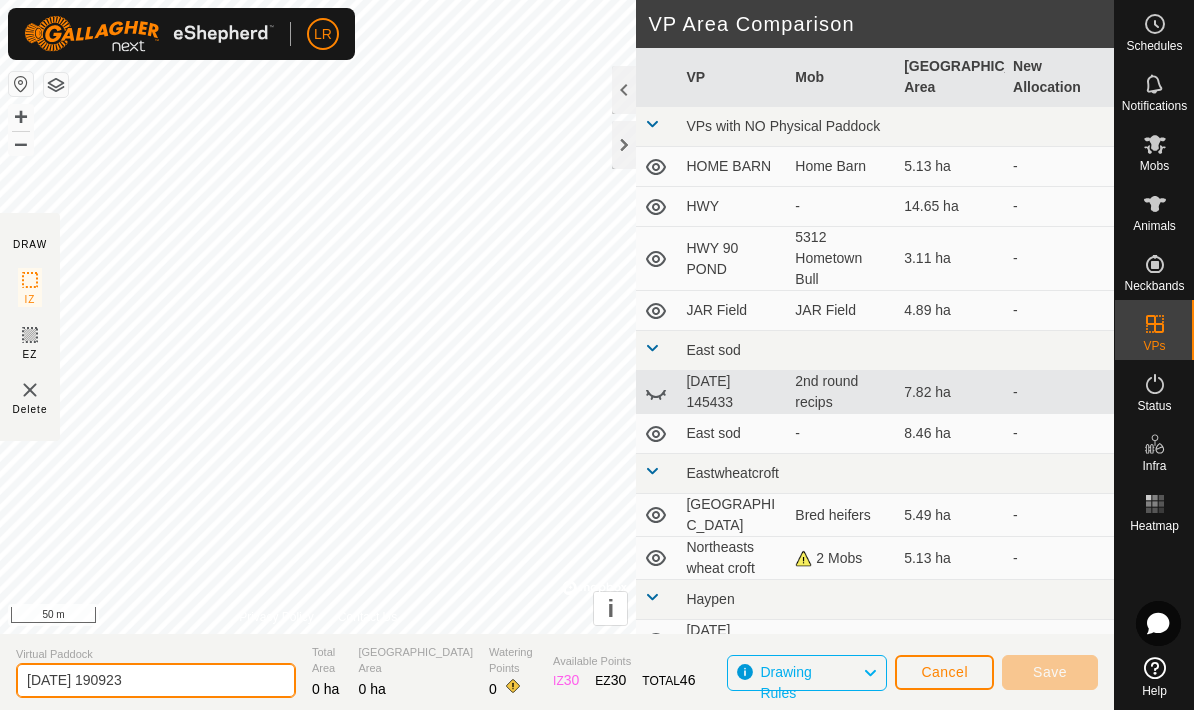click on "[DATE] 190923" 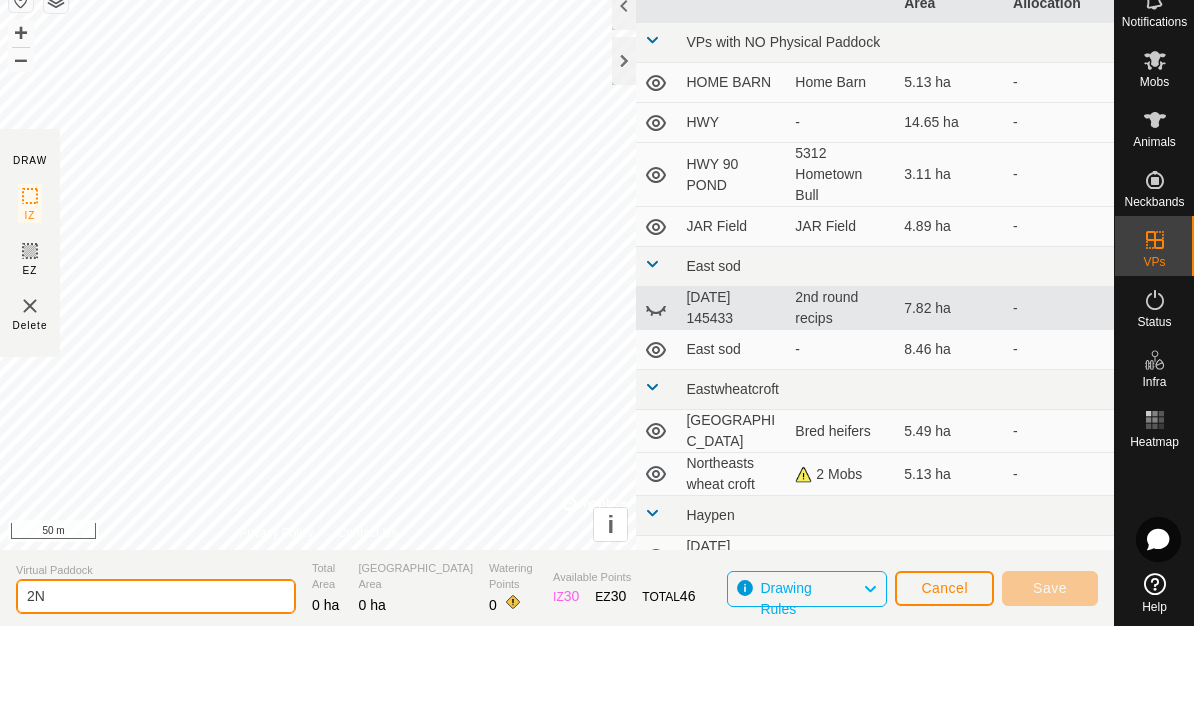 type on "2" 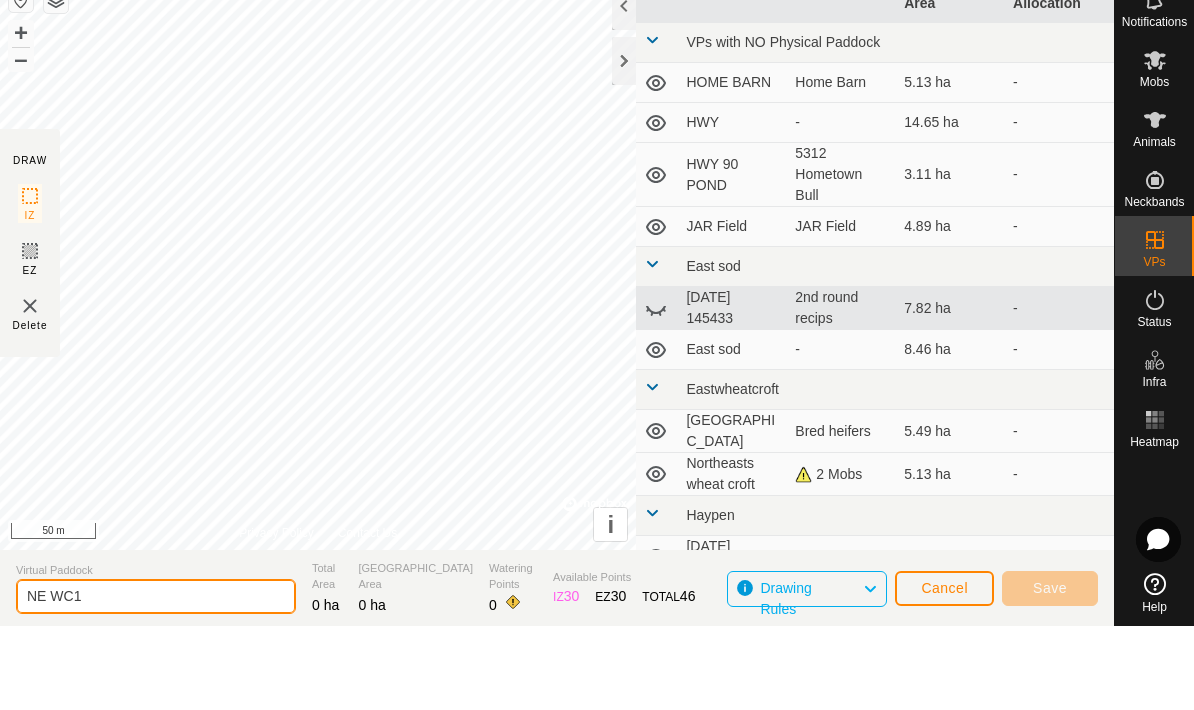 type on "NE WC1" 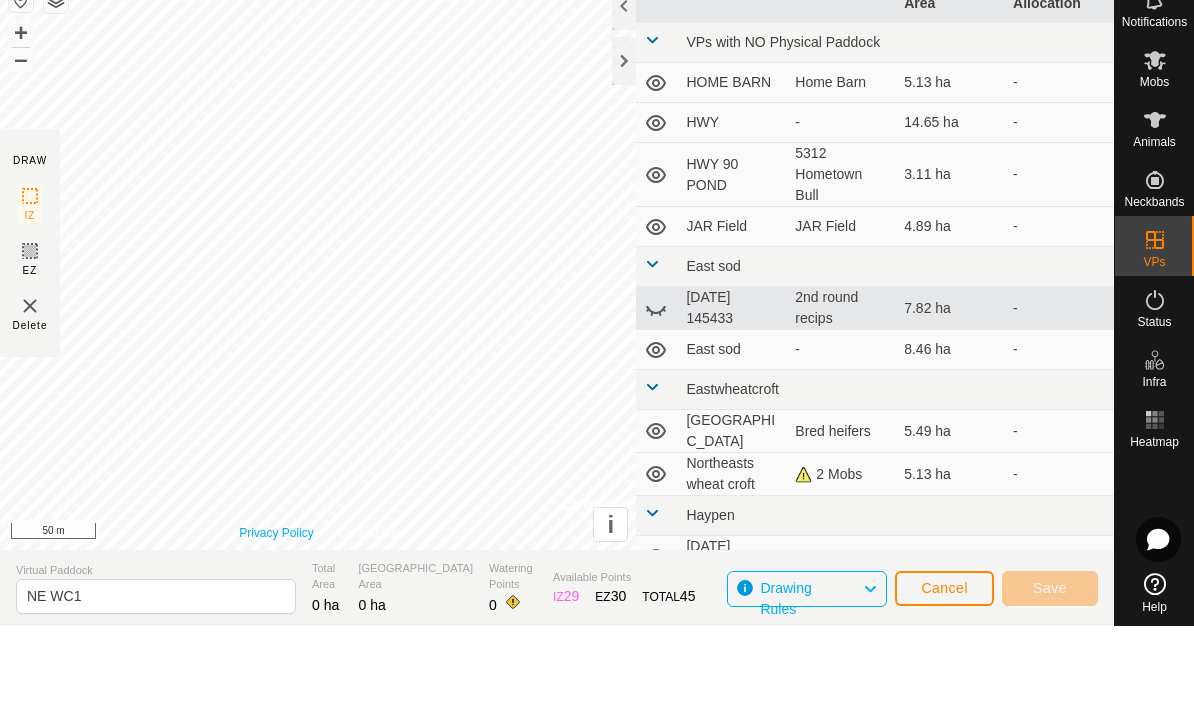 click on "Privacy Policy" at bounding box center (276, 617) 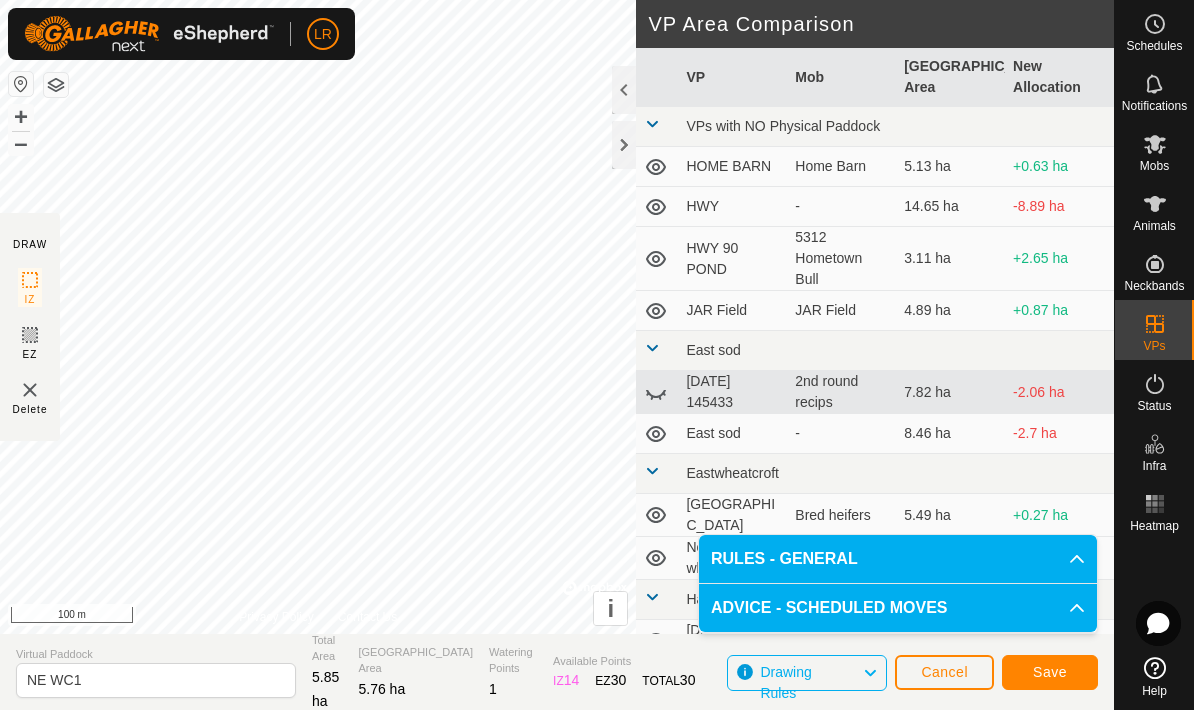 click on "Save" 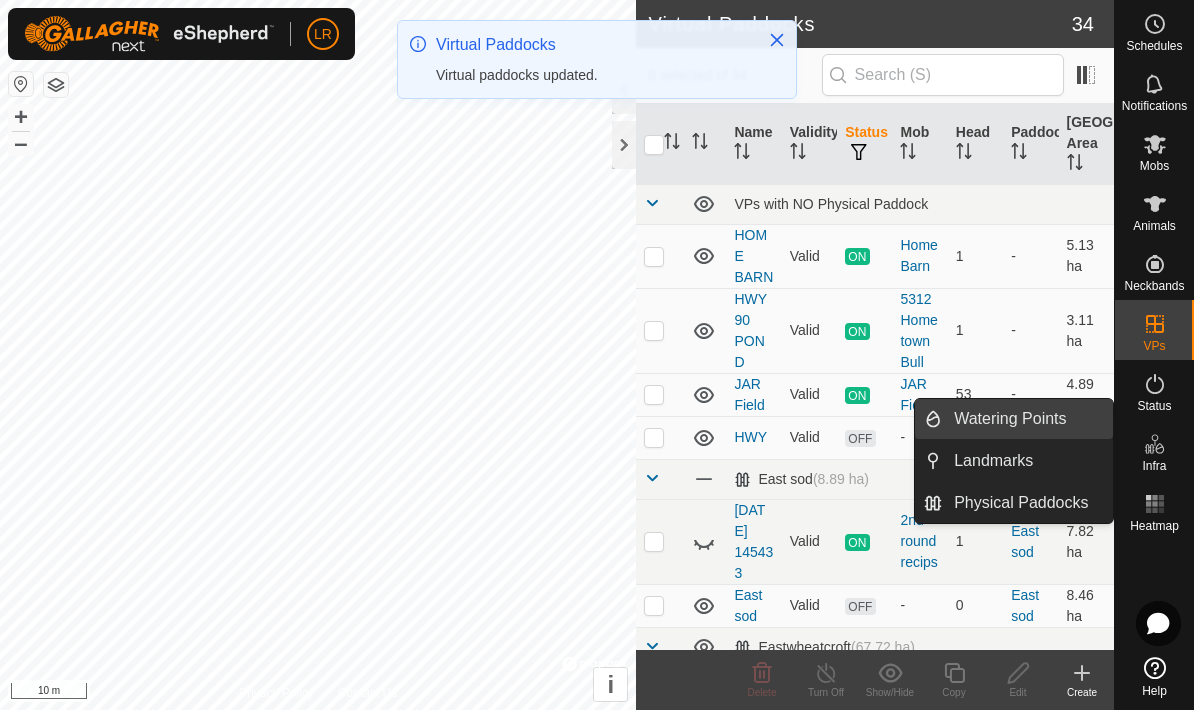 click on "Watering Points" at bounding box center [1027, 419] 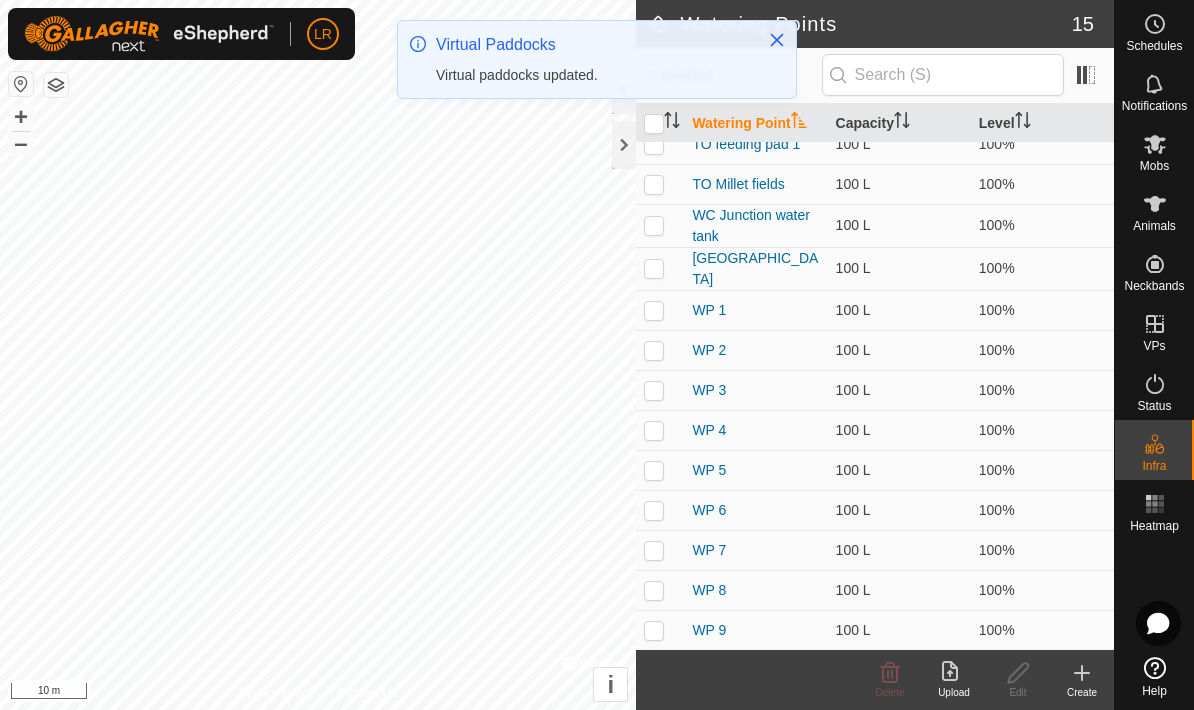 scroll, scrollTop: 96, scrollLeft: 0, axis: vertical 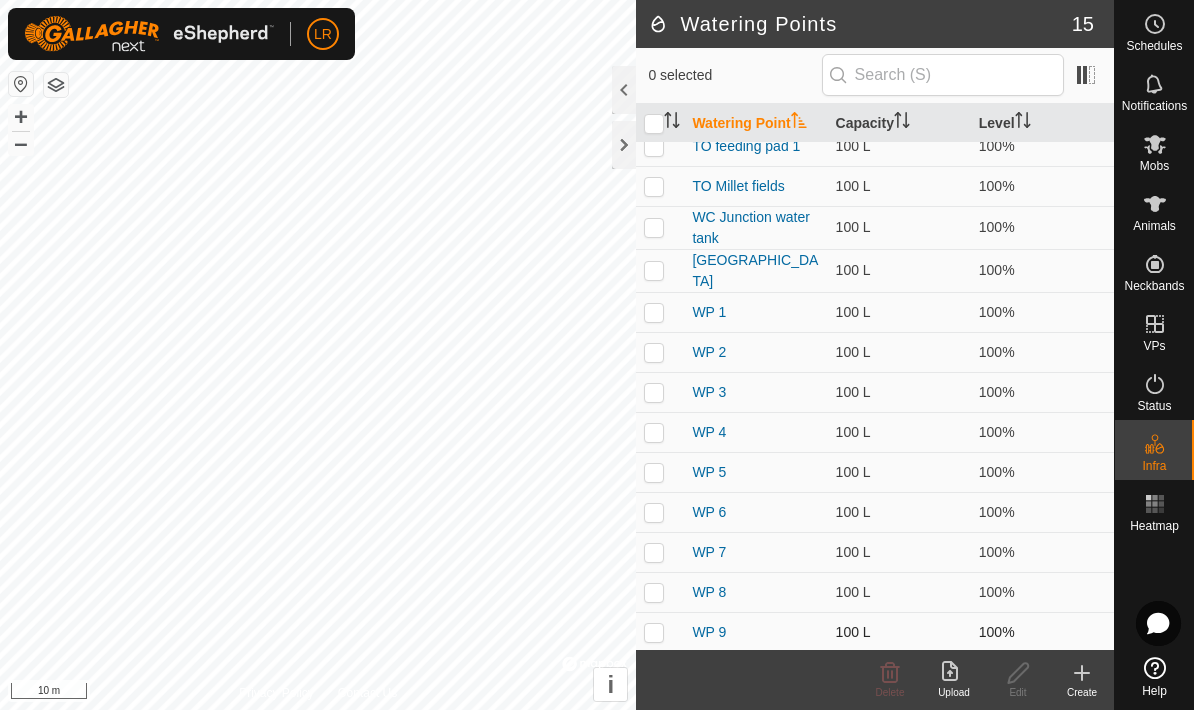 click at bounding box center (660, 632) 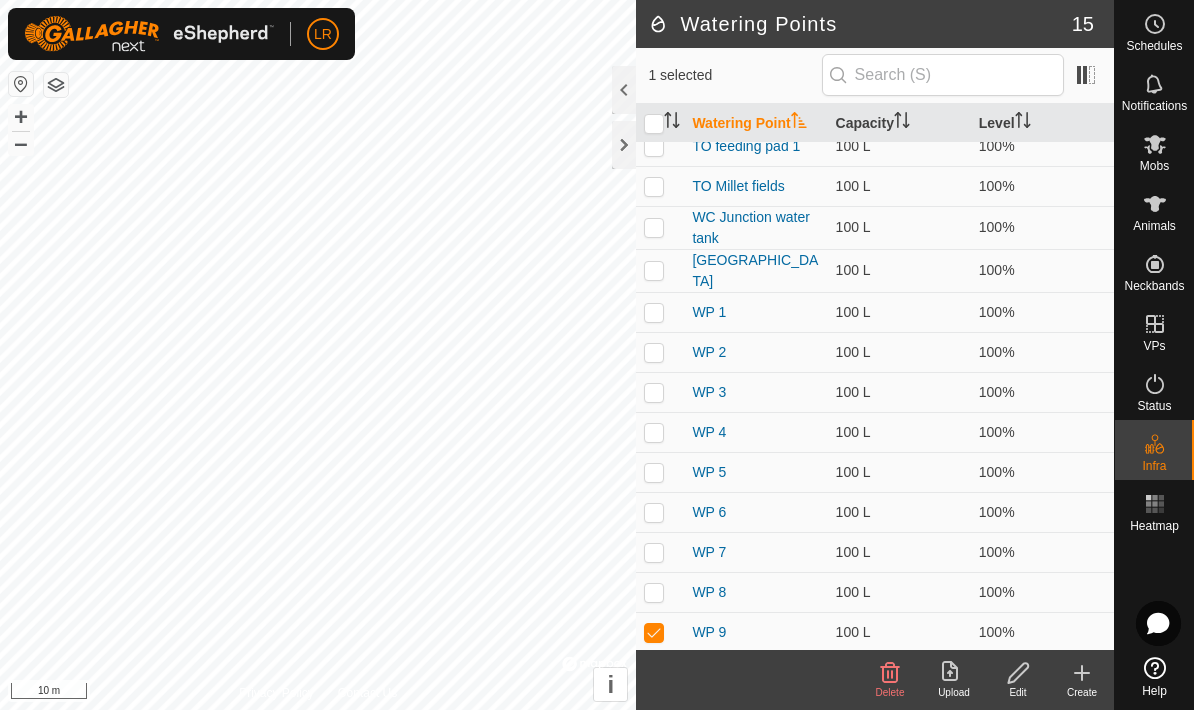 click on "Edit" 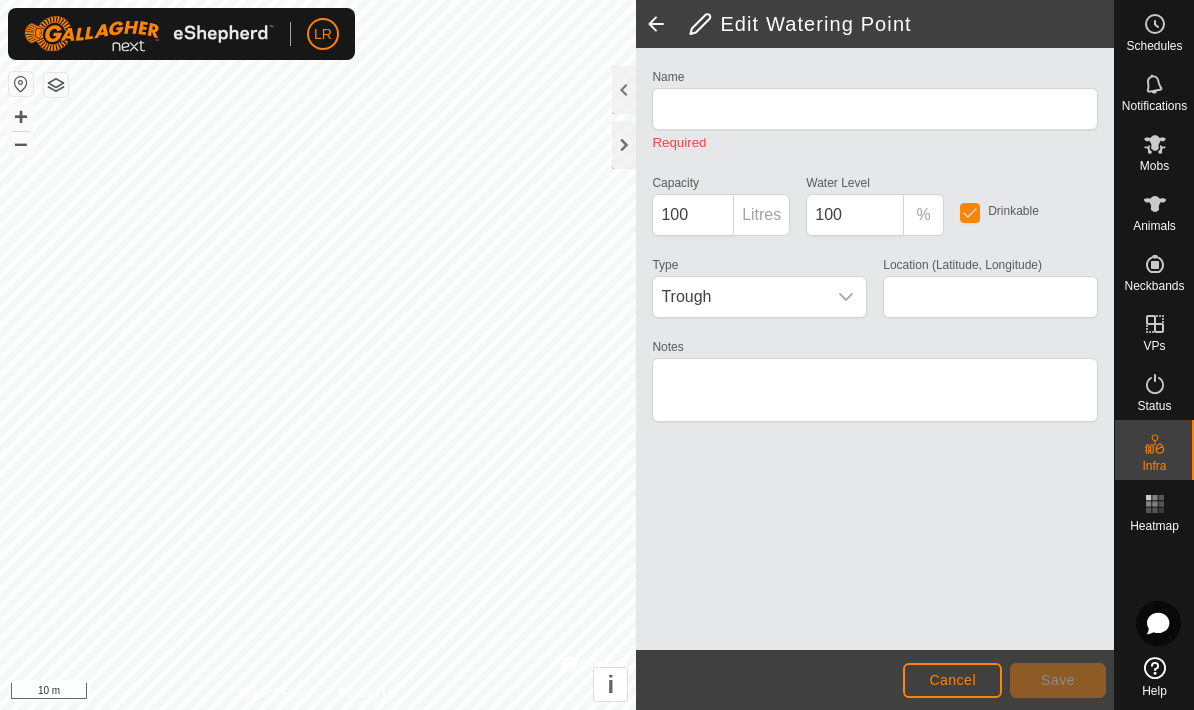type on "WP 9" 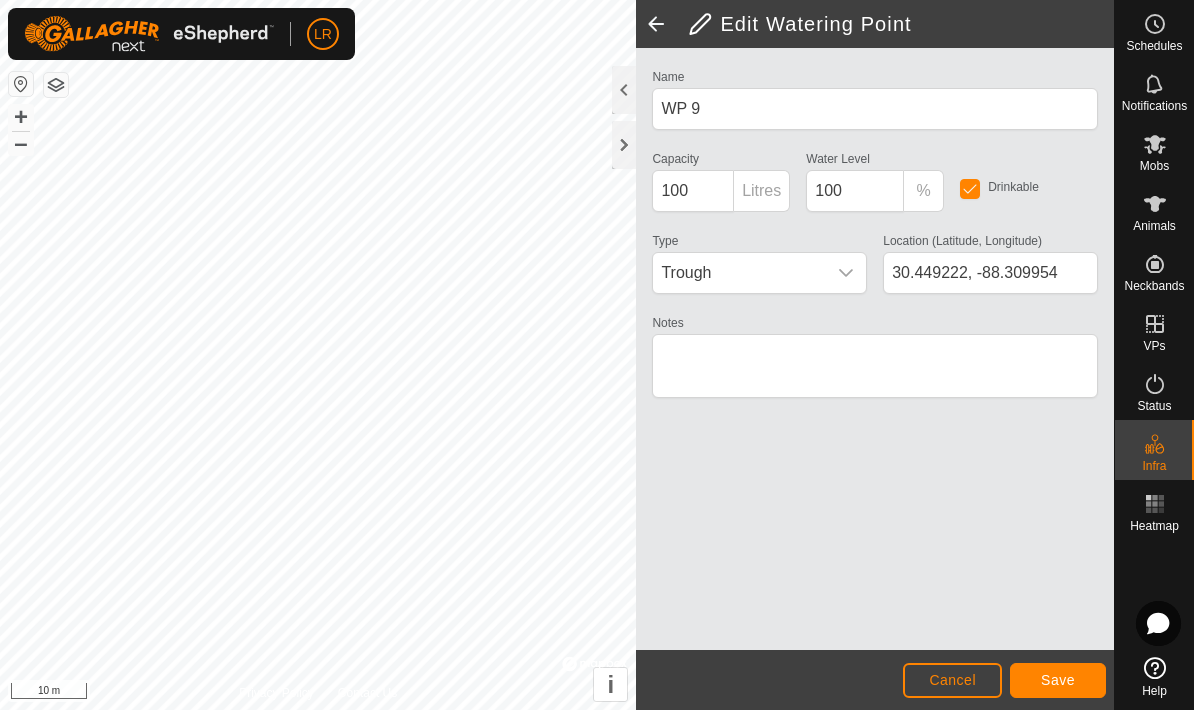 type on "30.449104, -88.309961" 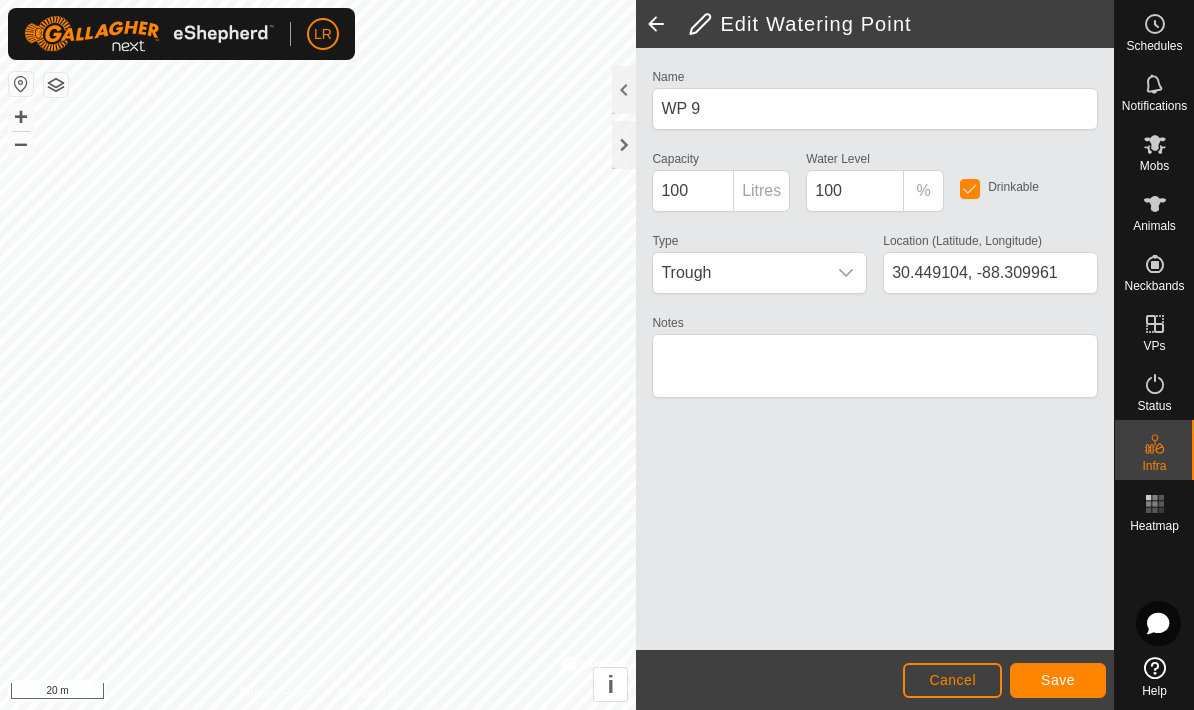 click on "Save" 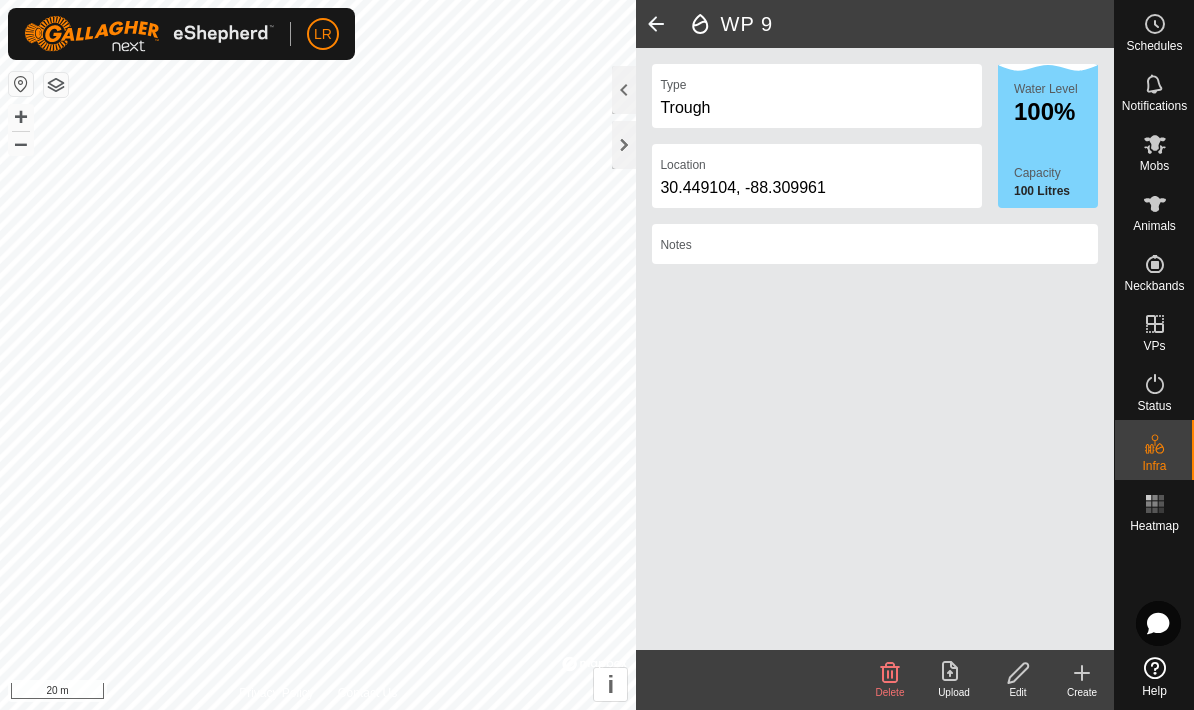 click at bounding box center [1155, 324] 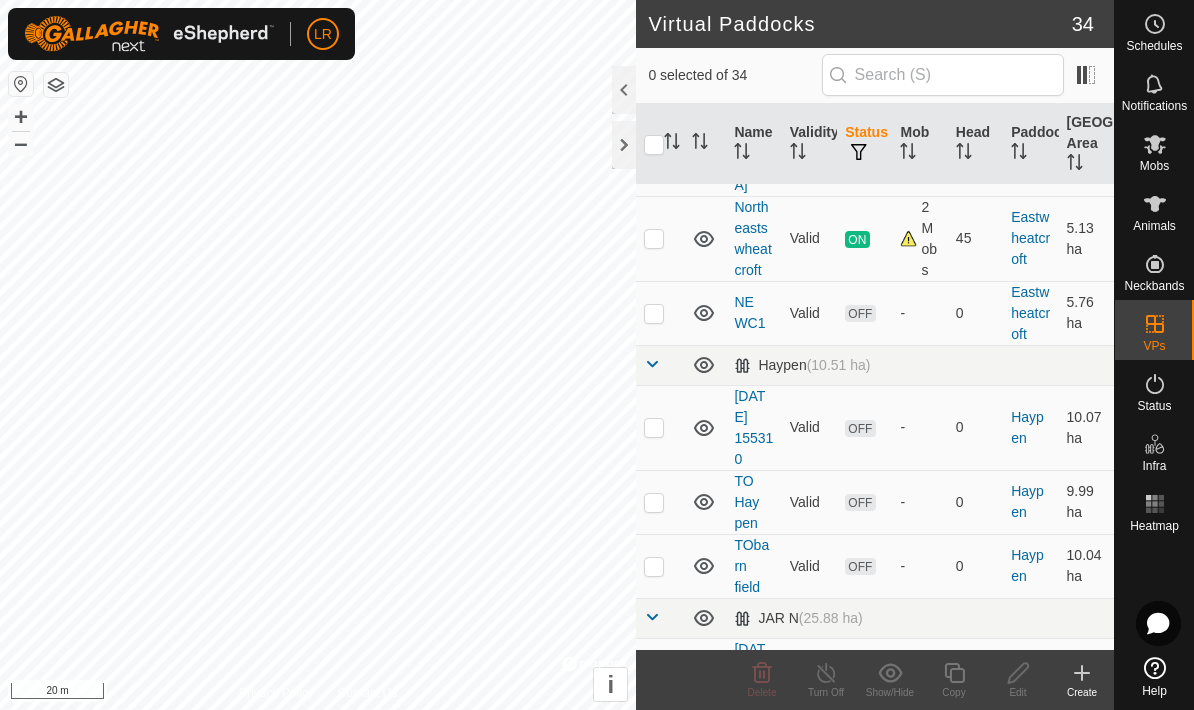 scroll, scrollTop: 533, scrollLeft: 0, axis: vertical 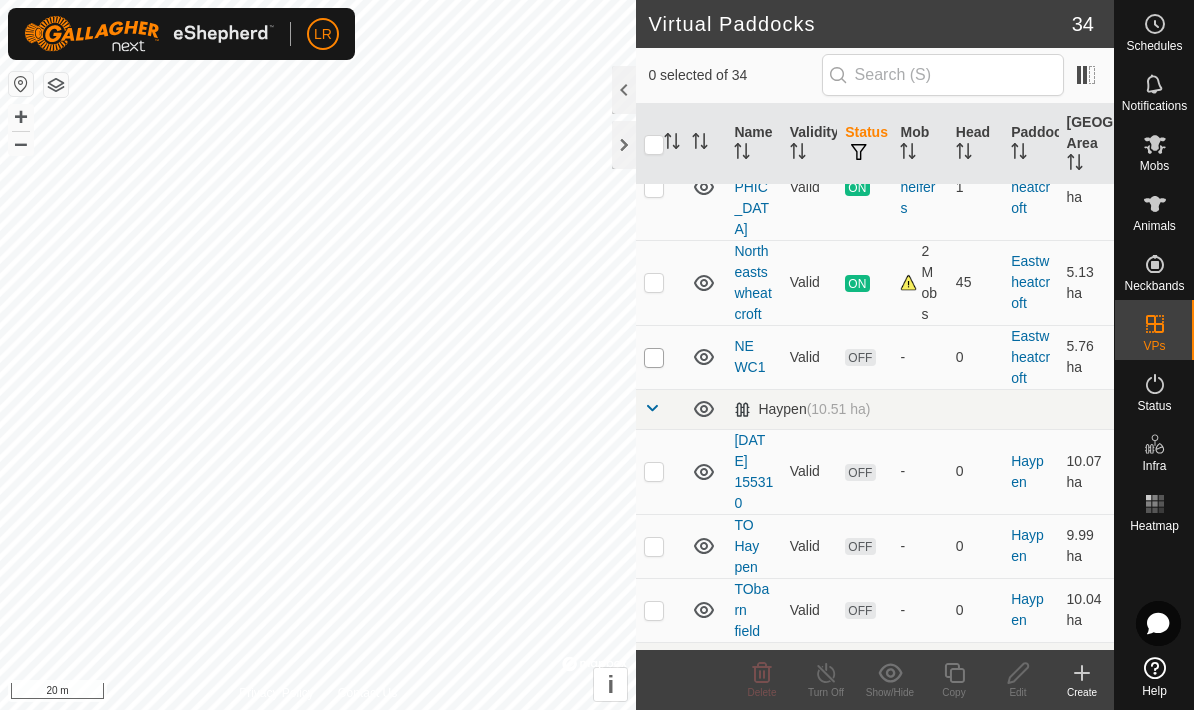 click at bounding box center [654, 358] 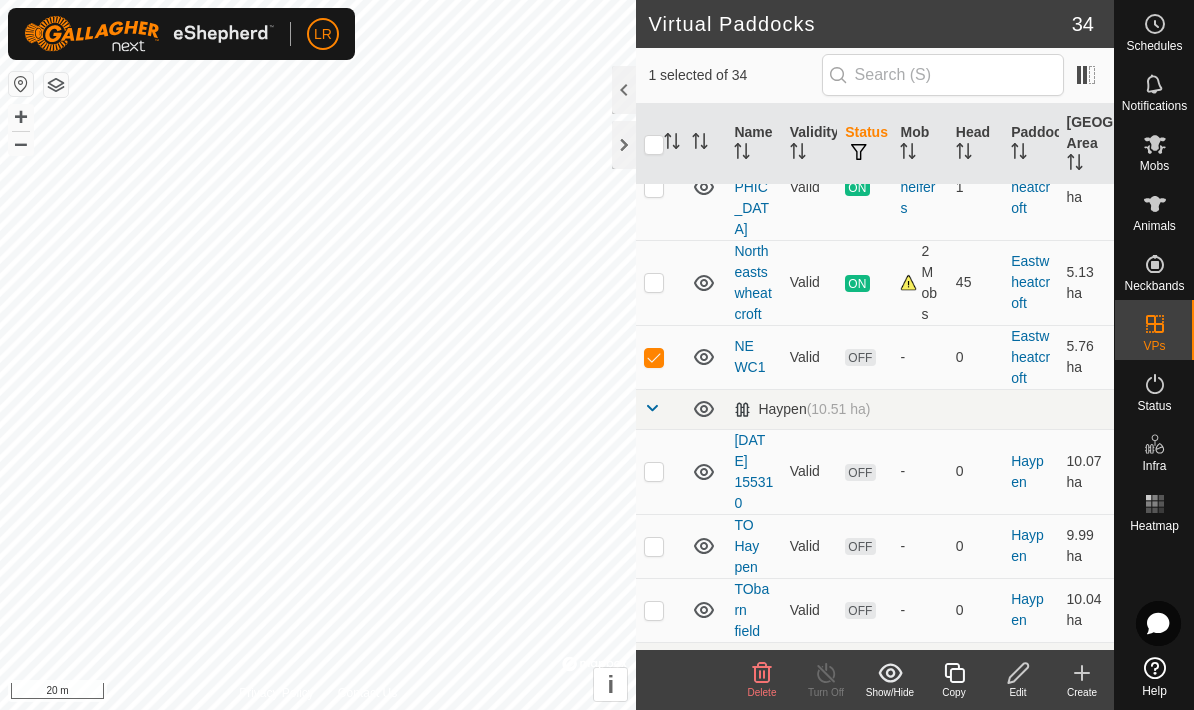 click on "Edit" 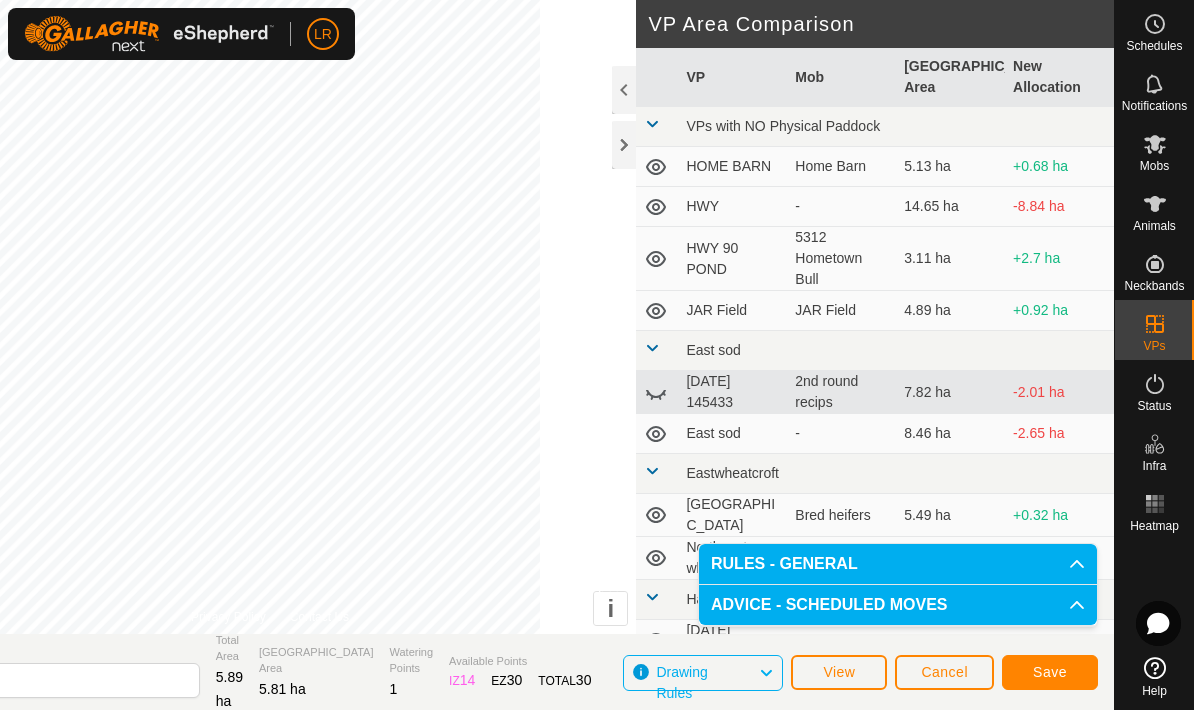 click on "Save" 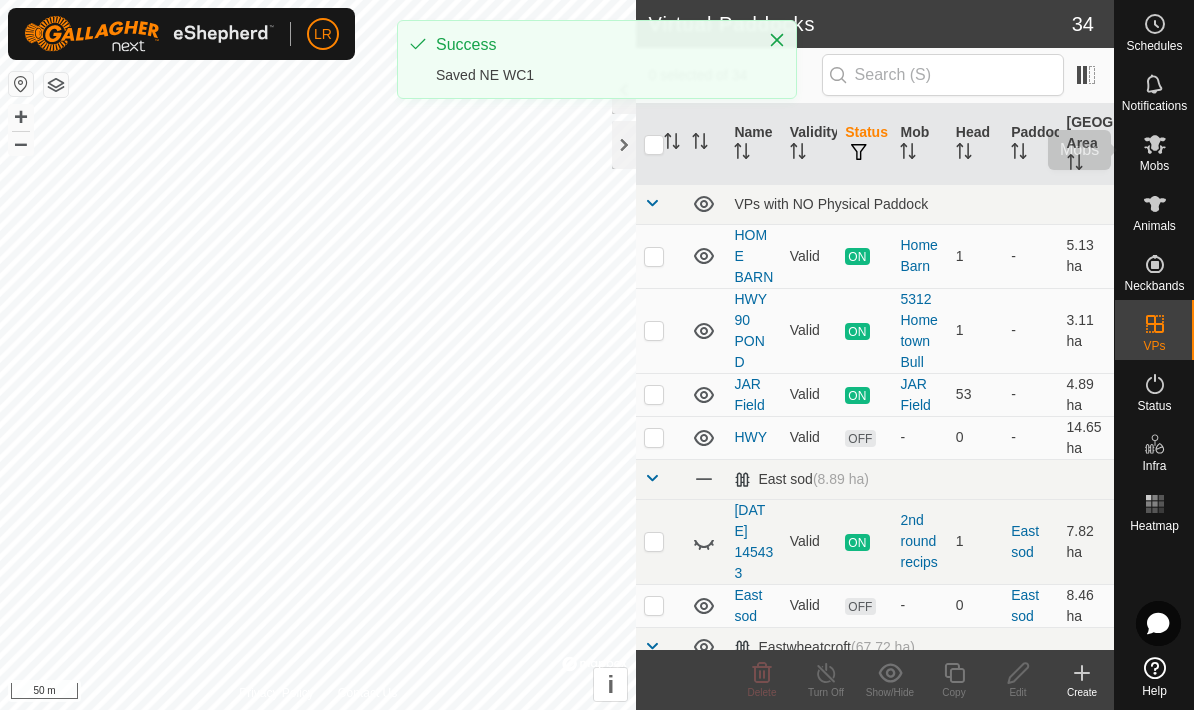 click at bounding box center (1155, 144) 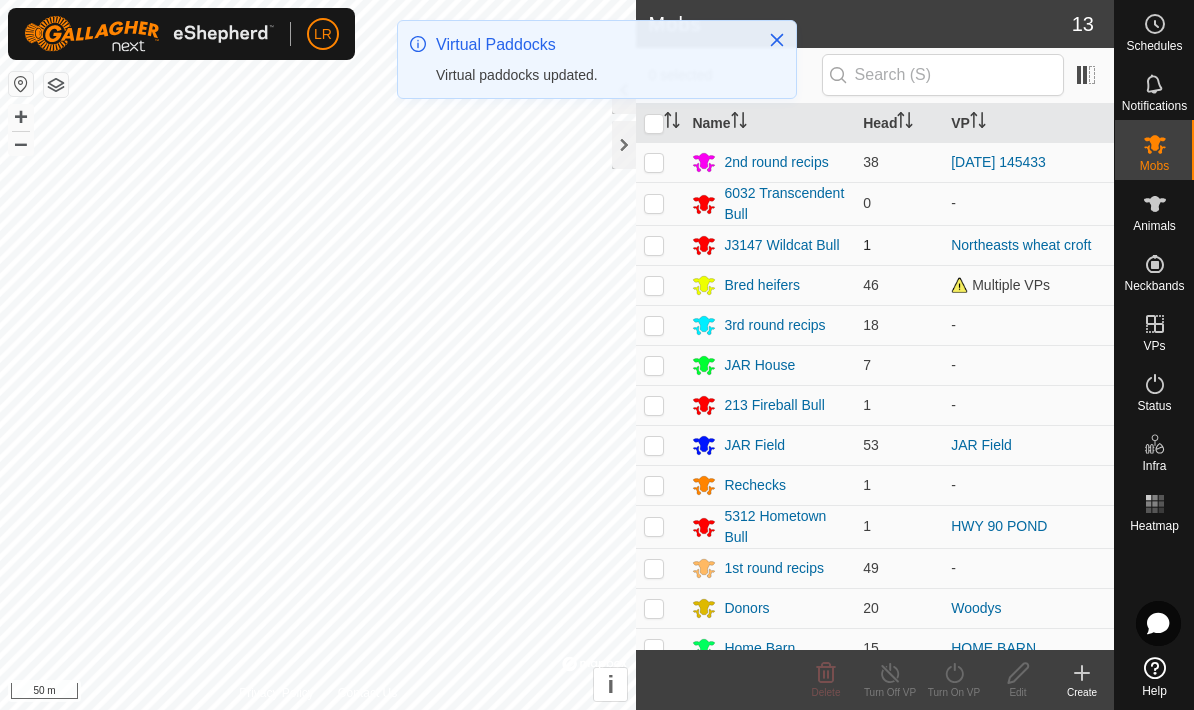 click at bounding box center [660, 245] 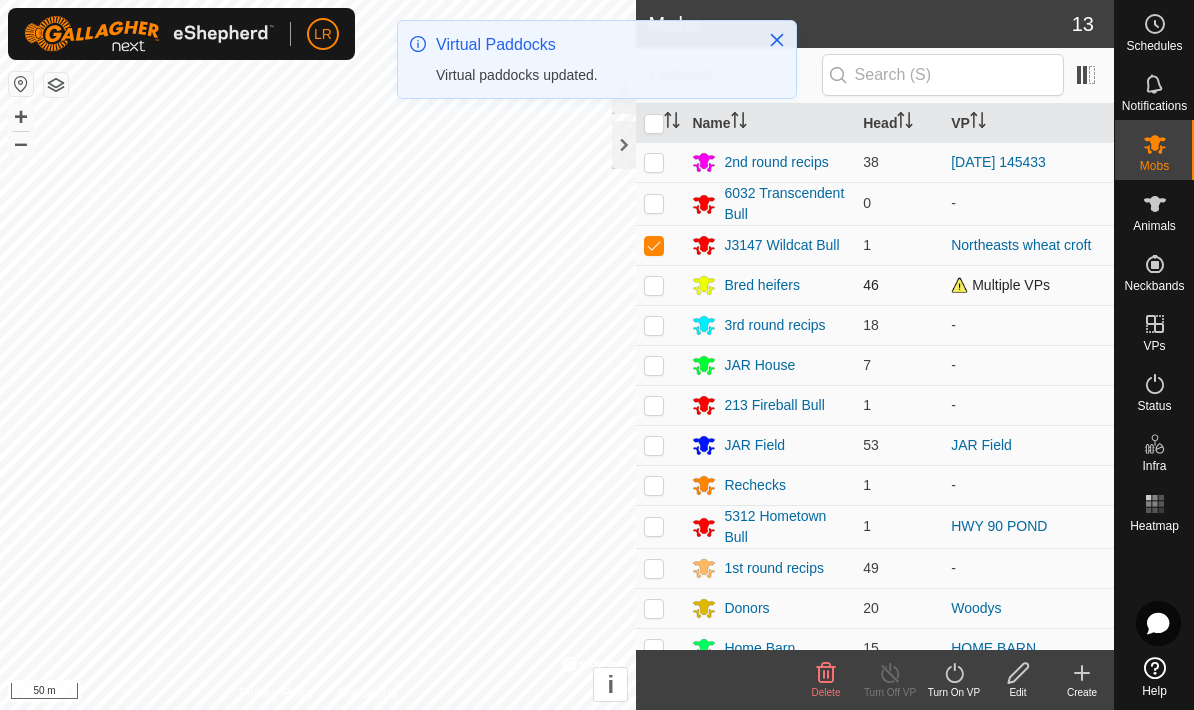 click at bounding box center [654, 285] 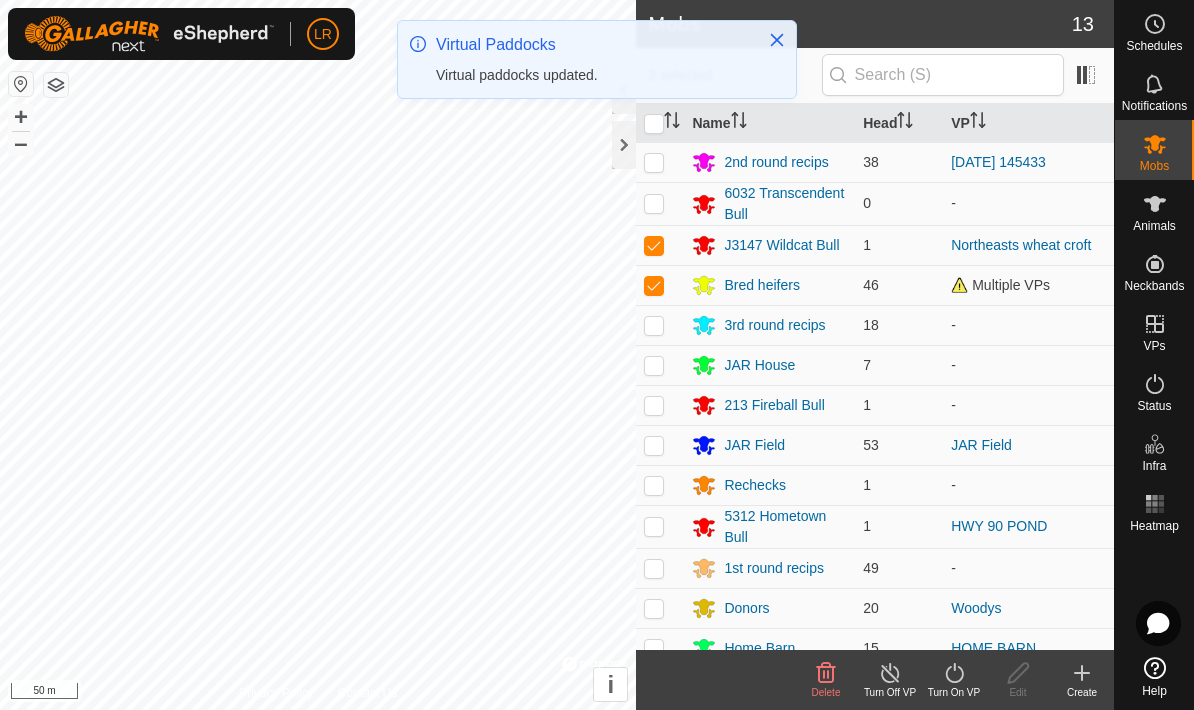 click 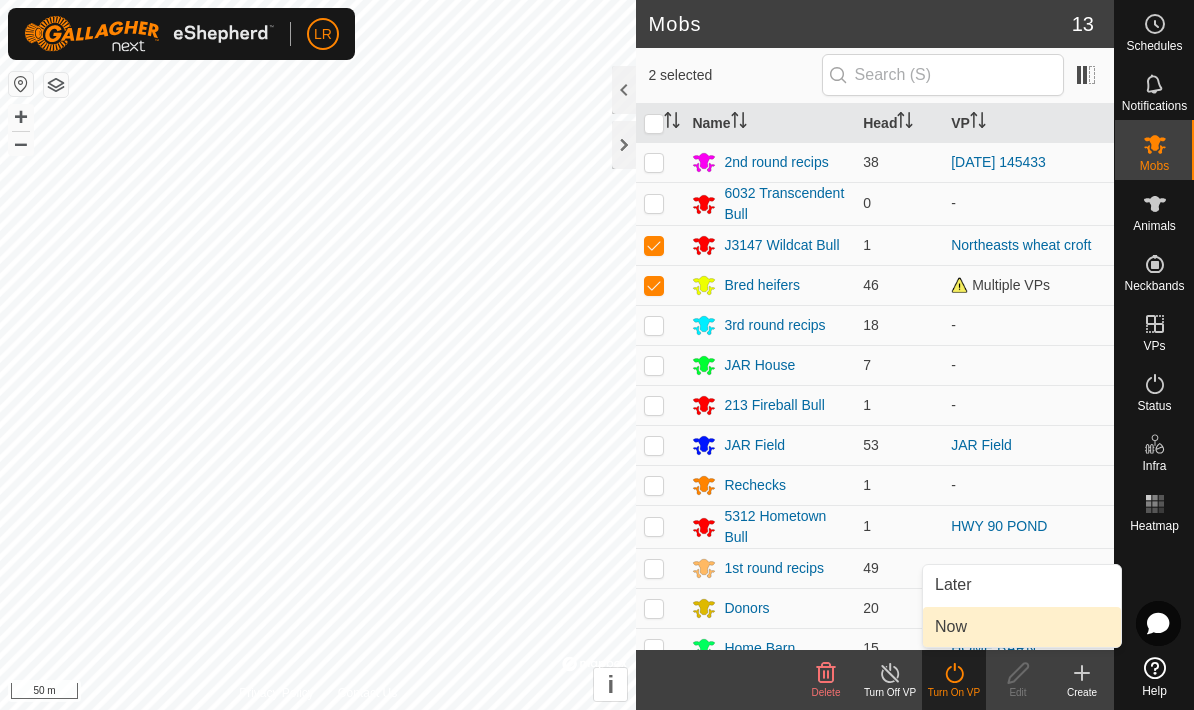 click on "Now" at bounding box center [1022, 627] 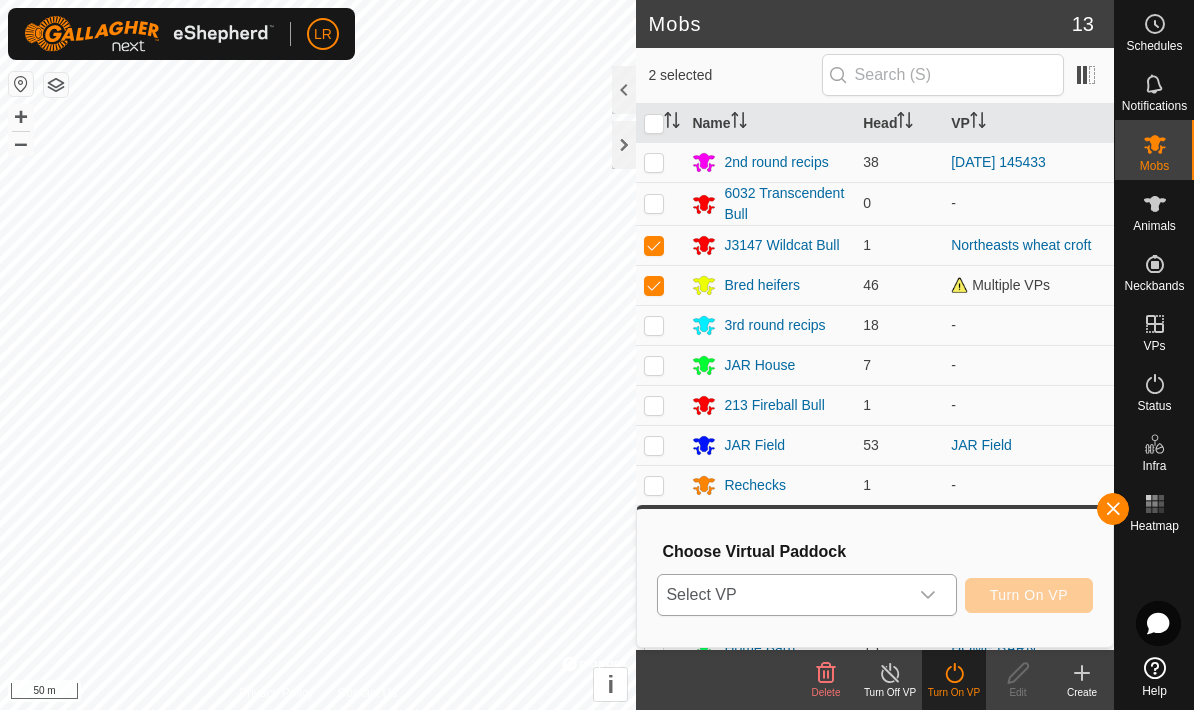 click on "Select VP" at bounding box center [782, 595] 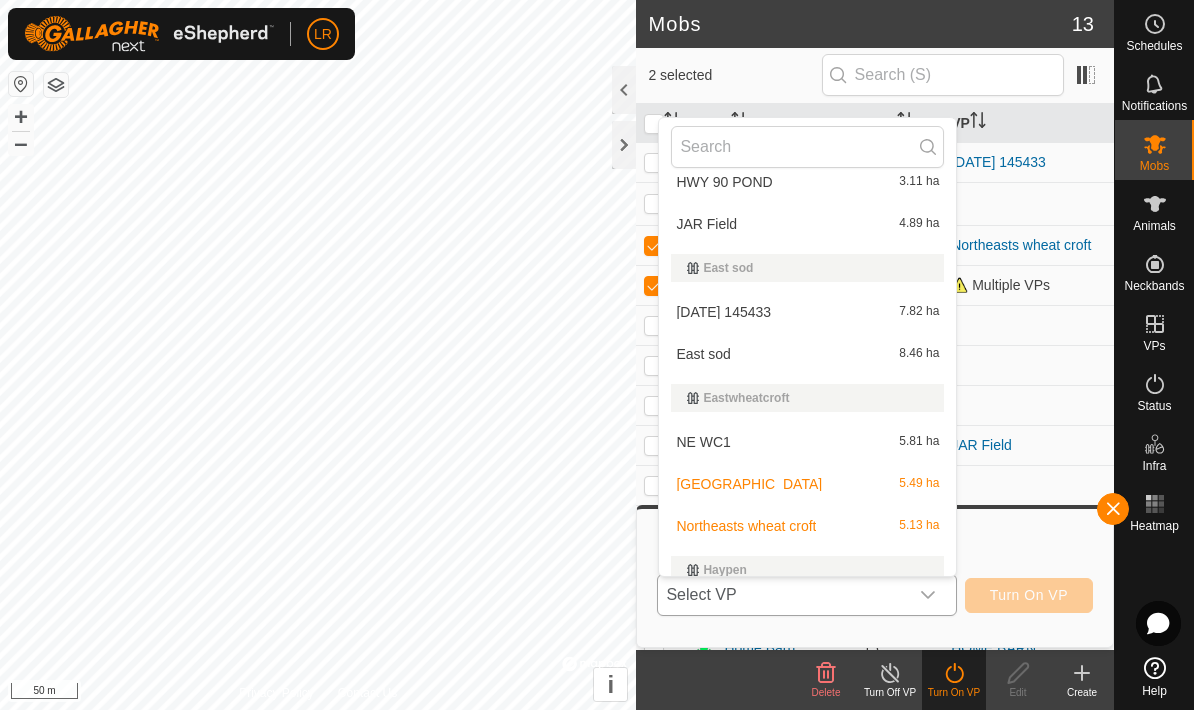 scroll, scrollTop: 145, scrollLeft: 0, axis: vertical 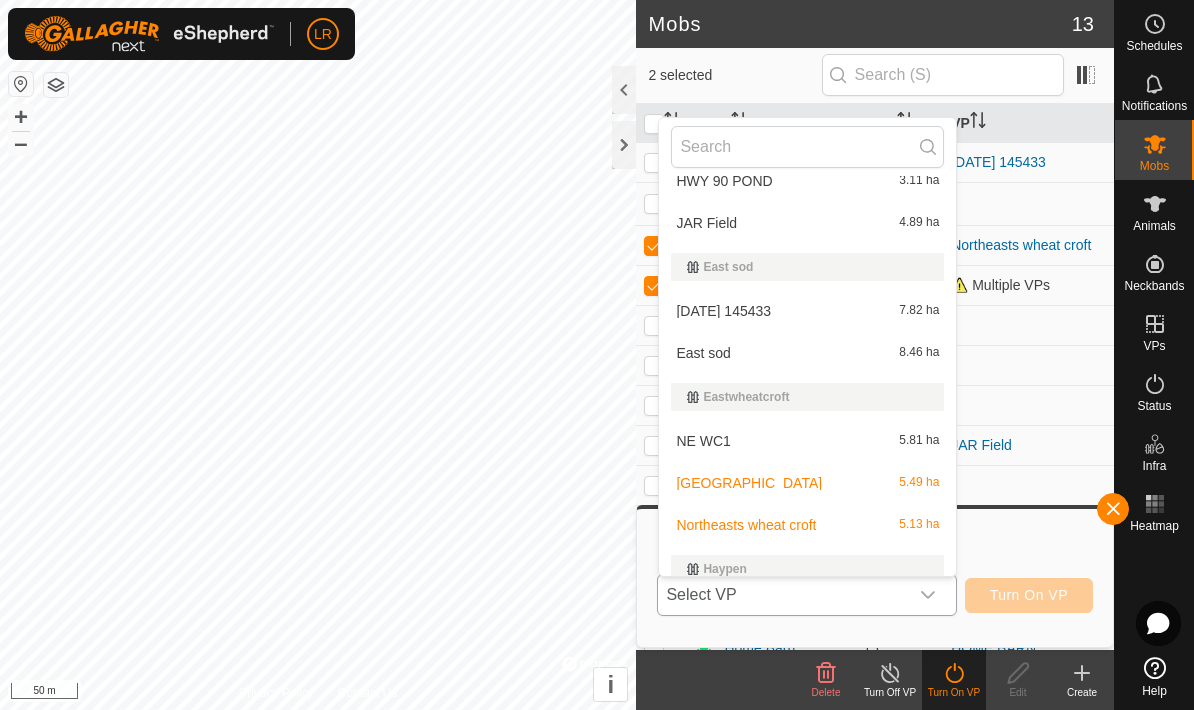 click on "NE WC1  5.81 ha" at bounding box center [807, 441] 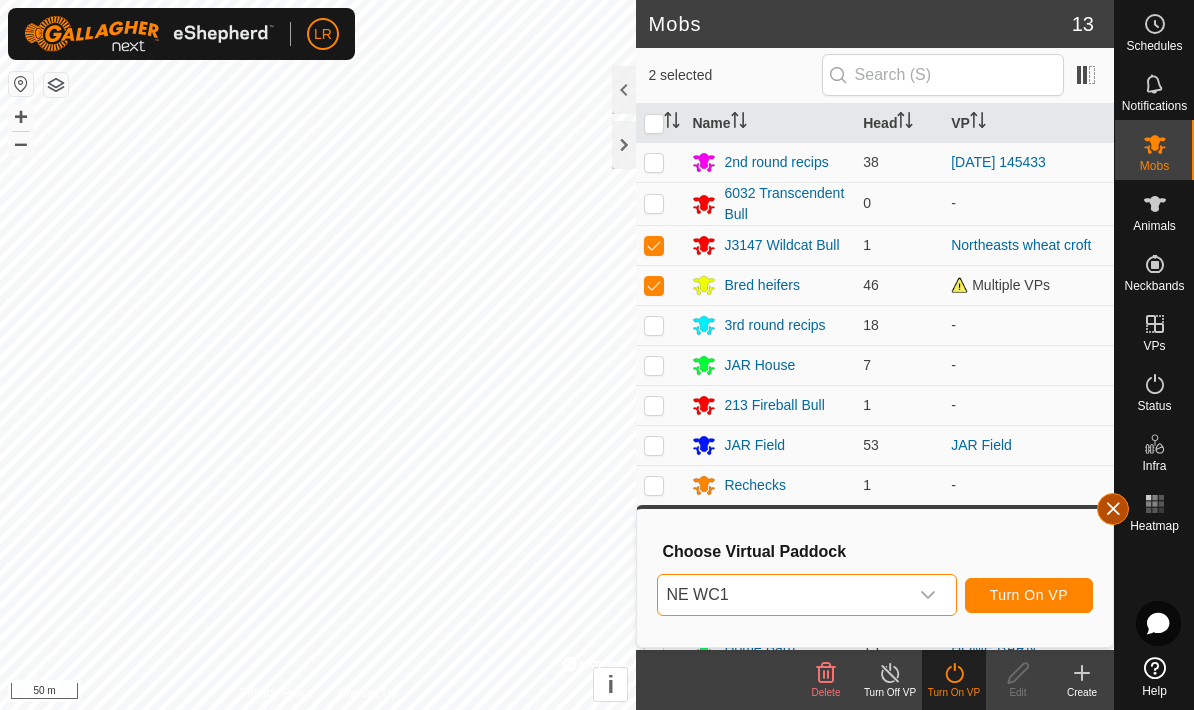 click at bounding box center [1113, 509] 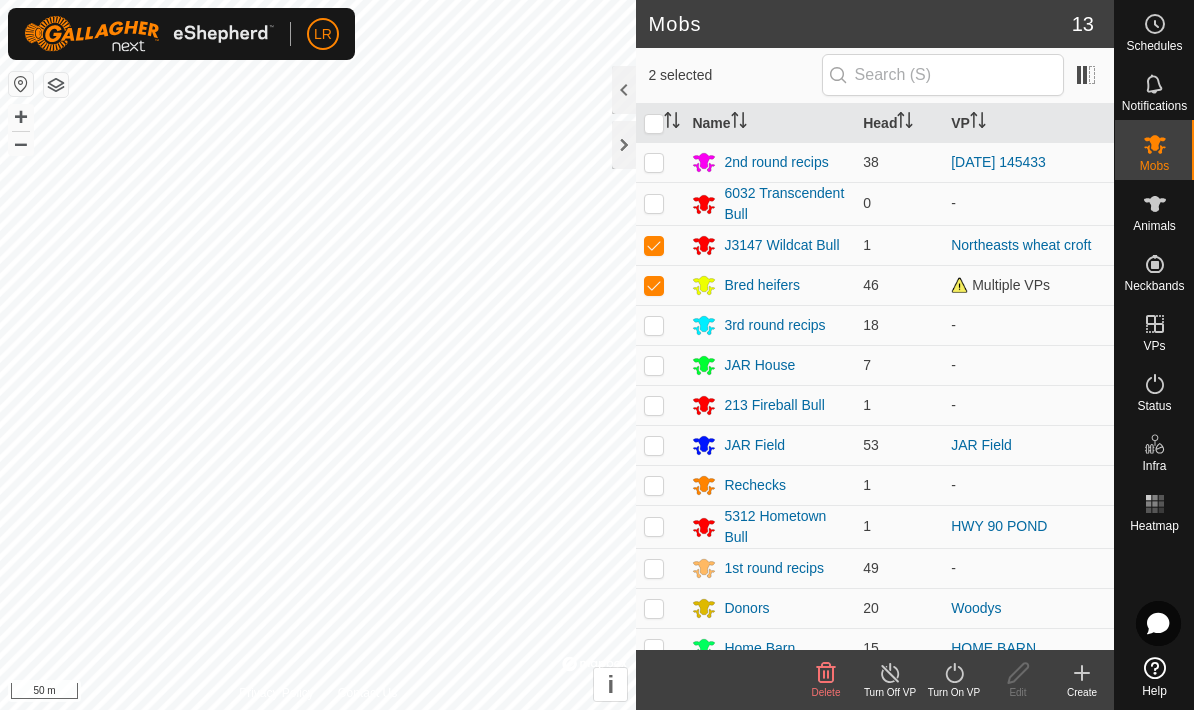 click on "Turn Off VP" 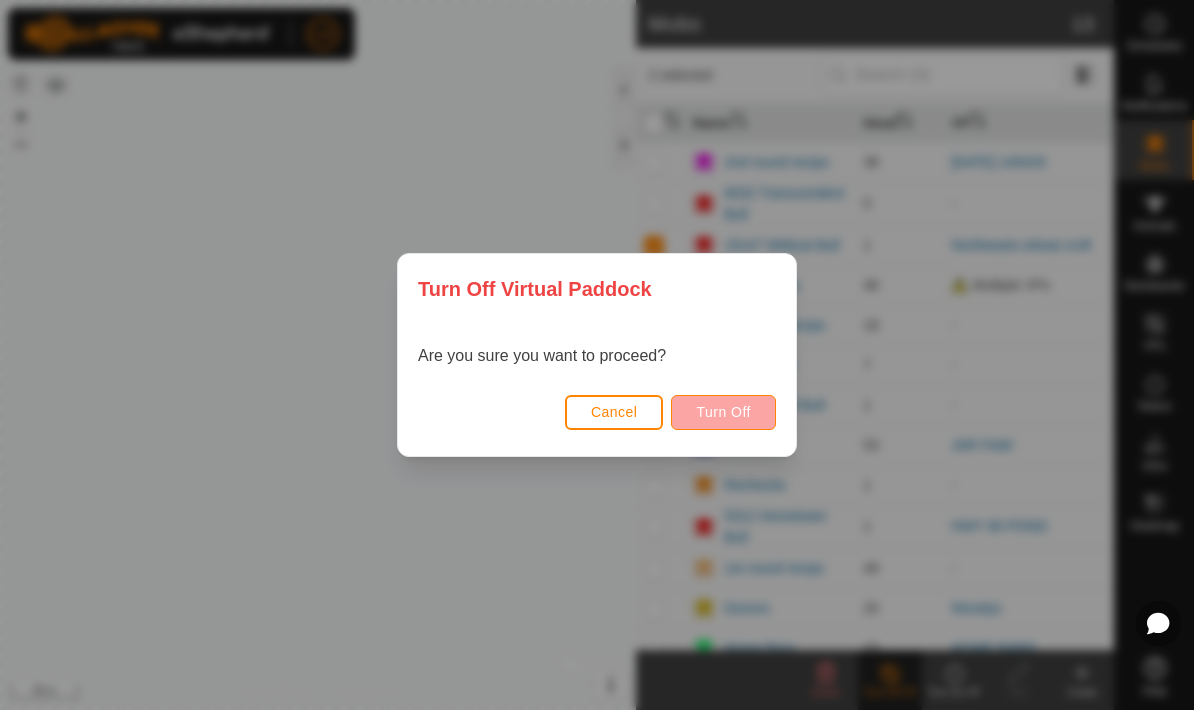 click on "Turn Off" at bounding box center (723, 412) 